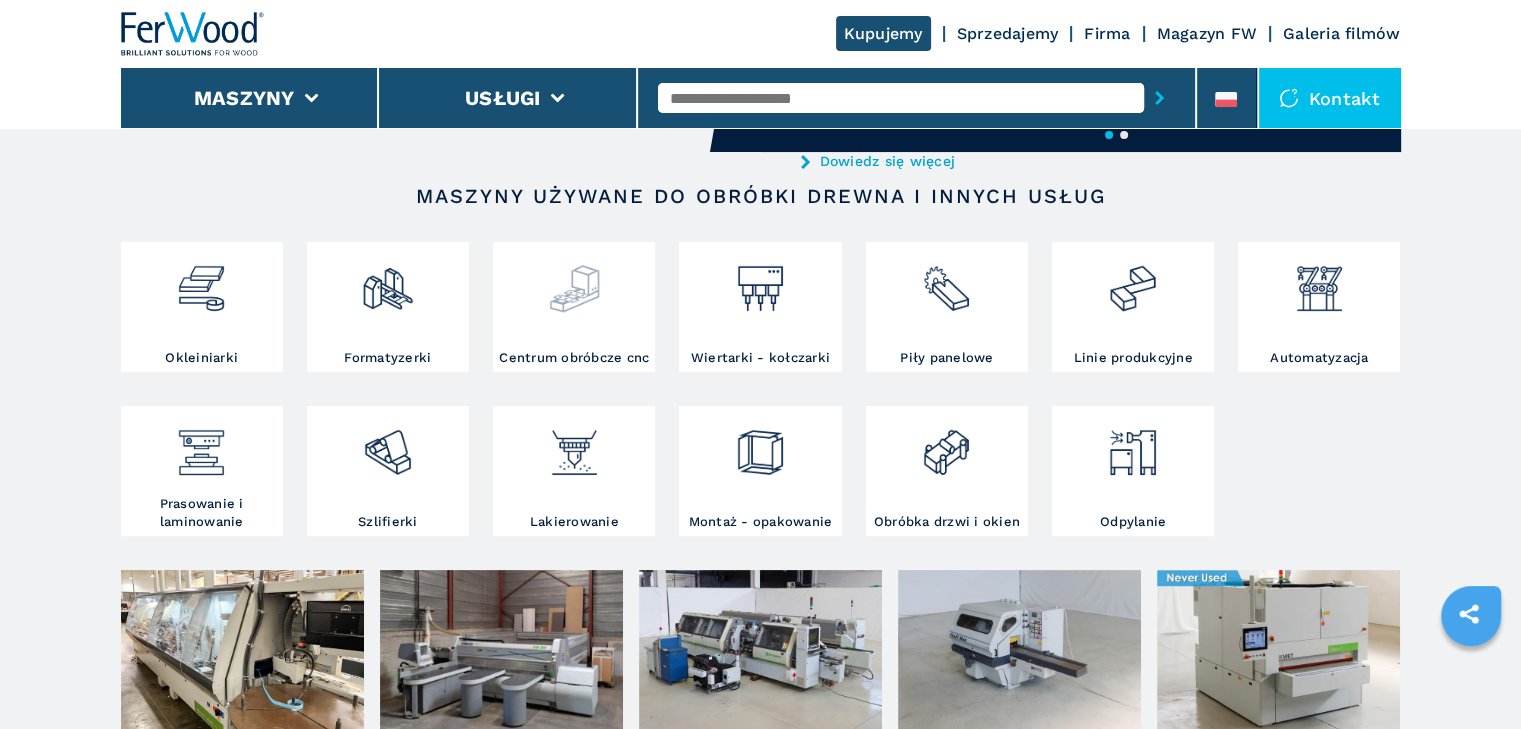 scroll, scrollTop: 0, scrollLeft: 0, axis: both 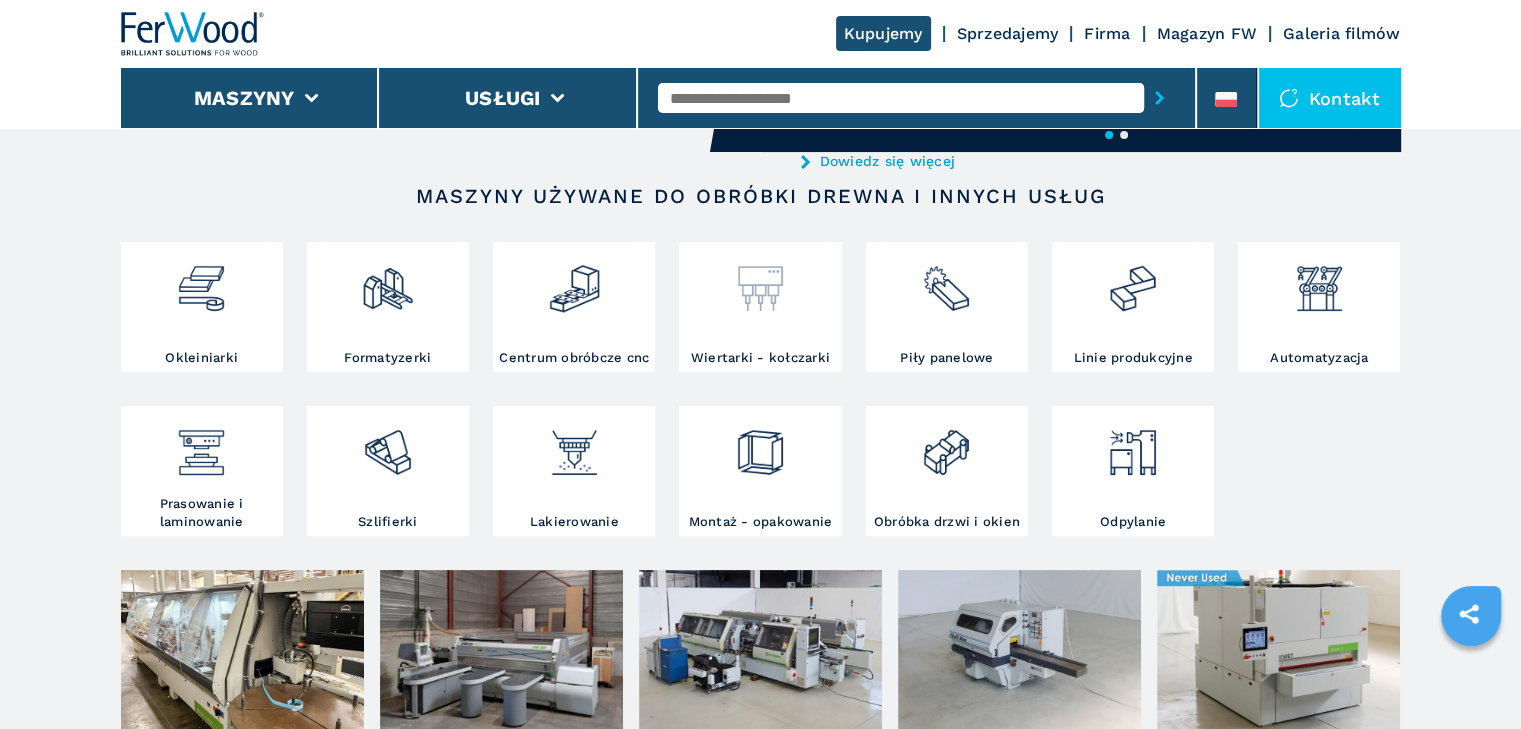 click at bounding box center (760, 281) 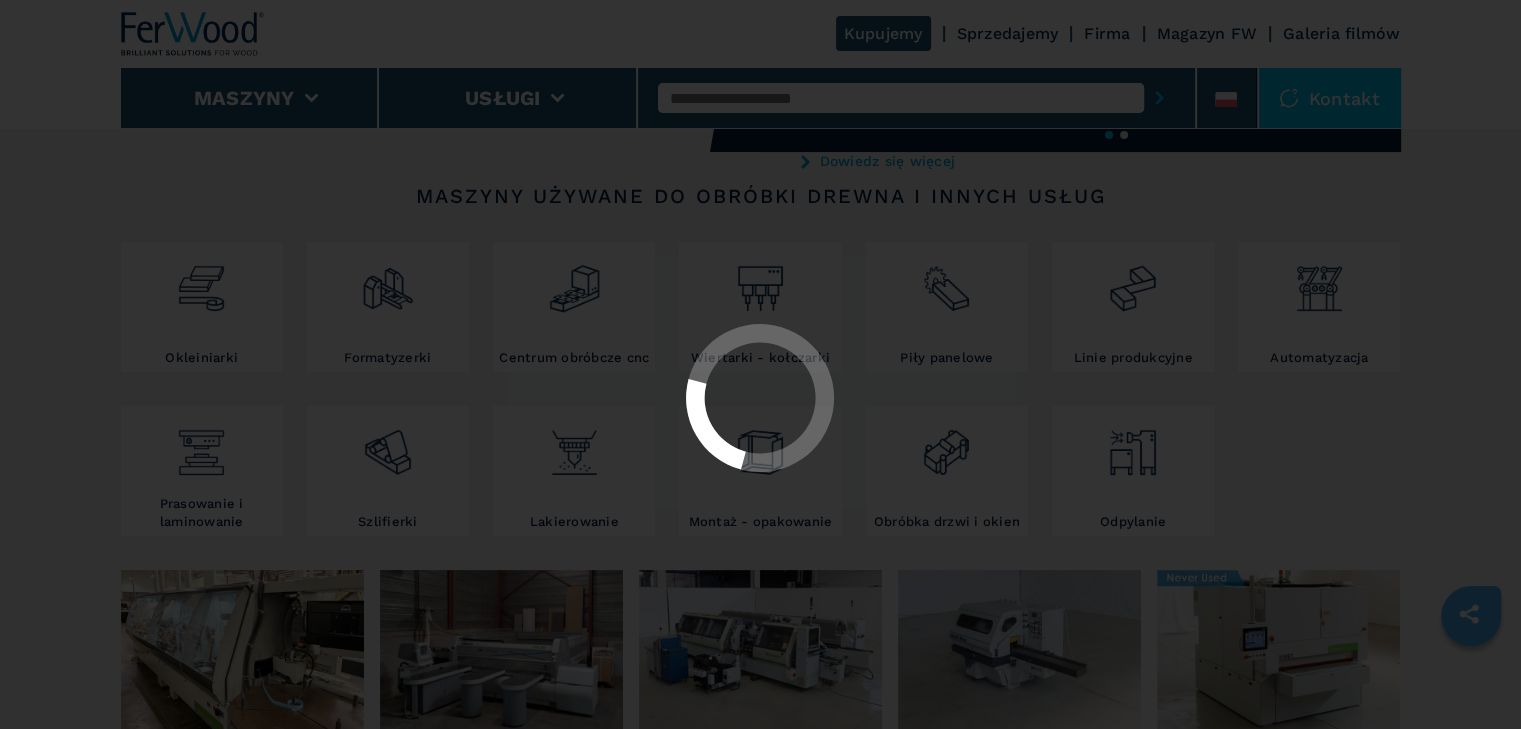 select on "**********" 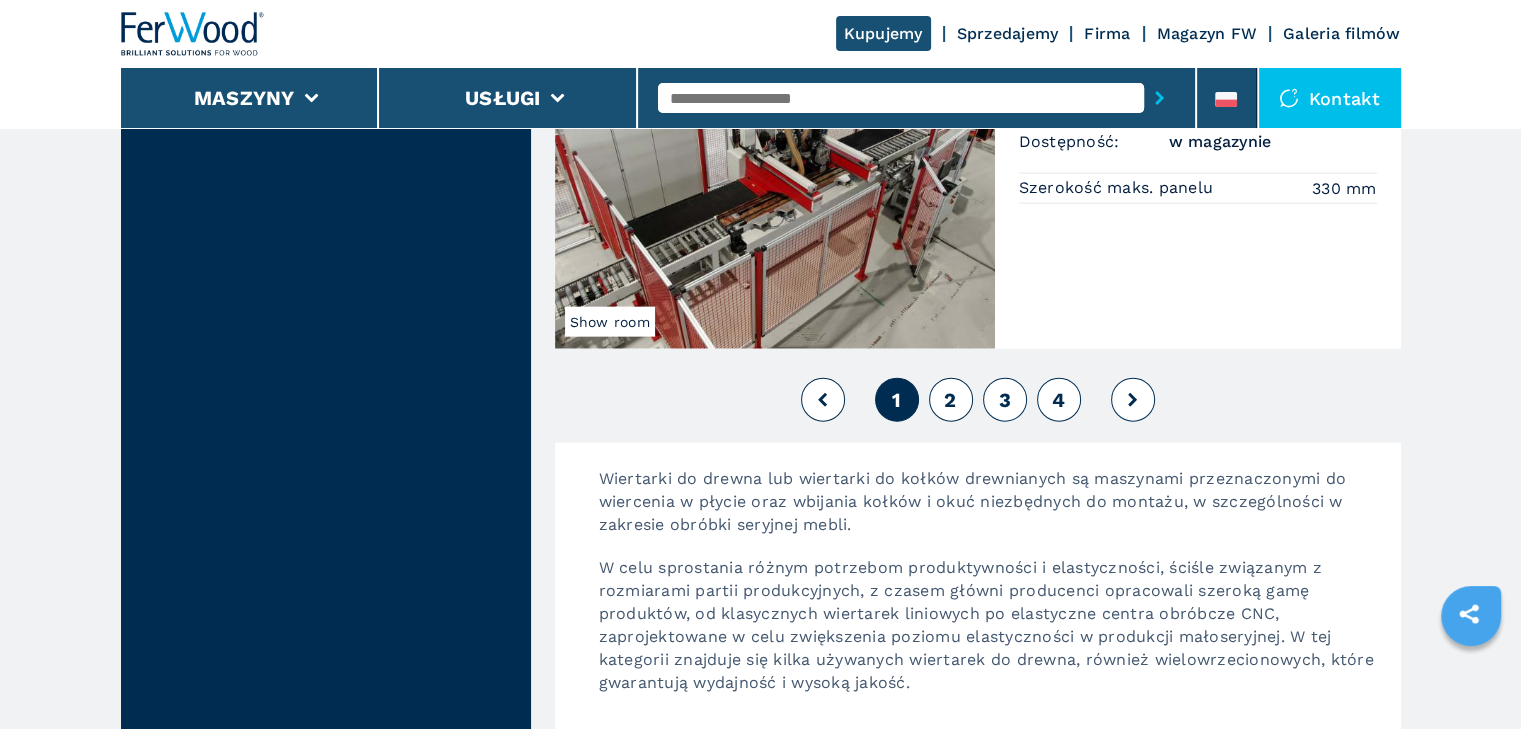 scroll, scrollTop: 4600, scrollLeft: 0, axis: vertical 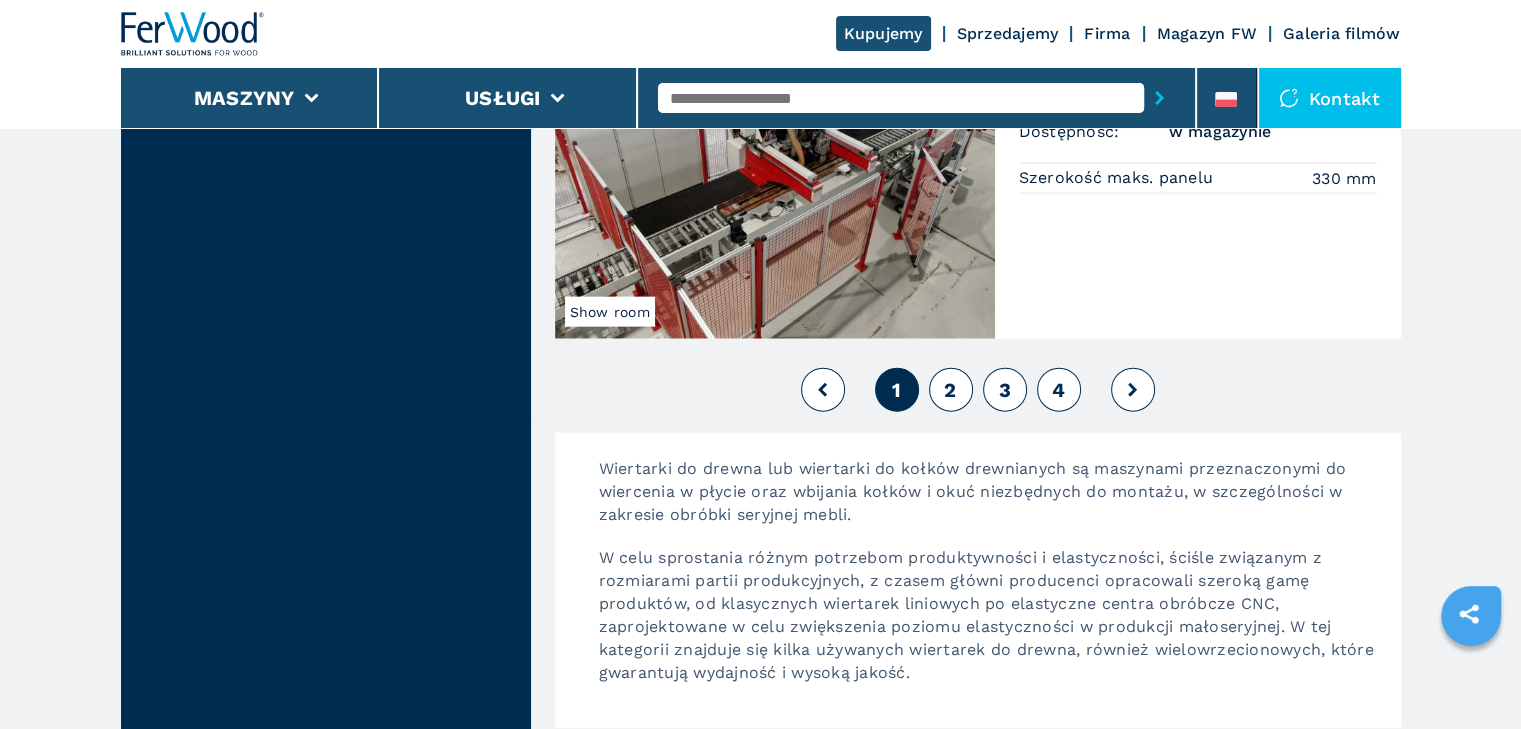 click on "2" at bounding box center (950, 390) 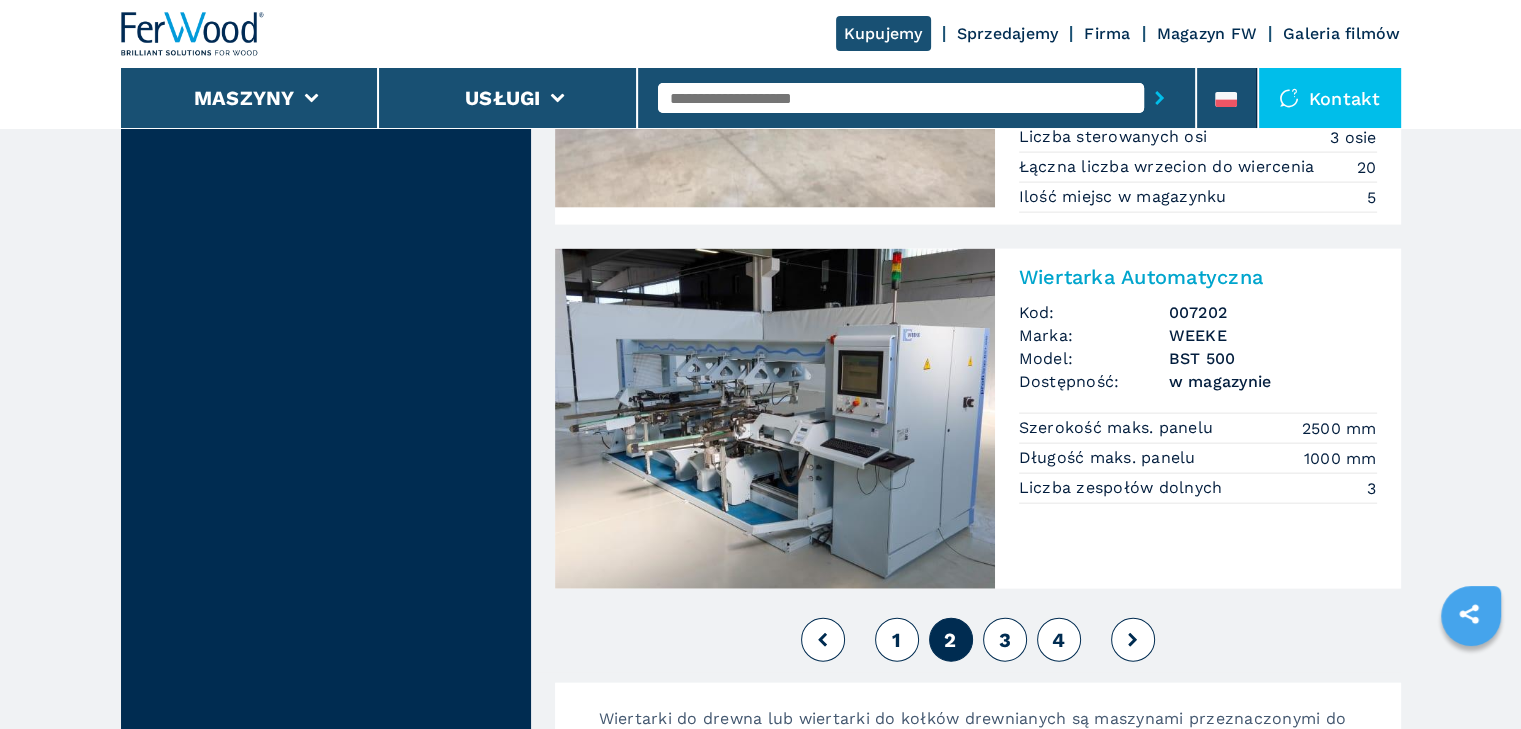 scroll, scrollTop: 4600, scrollLeft: 0, axis: vertical 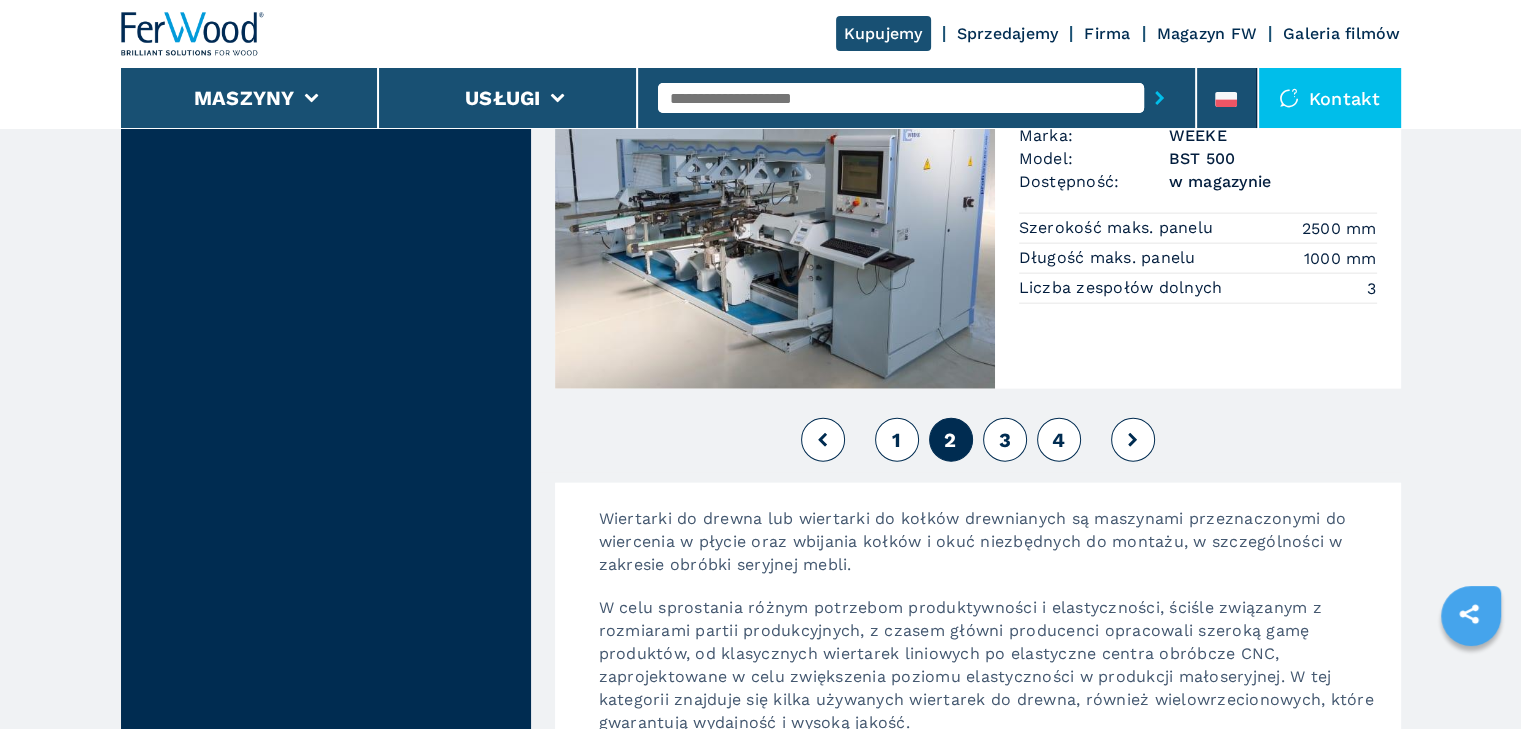 click on "3" at bounding box center (1004, 440) 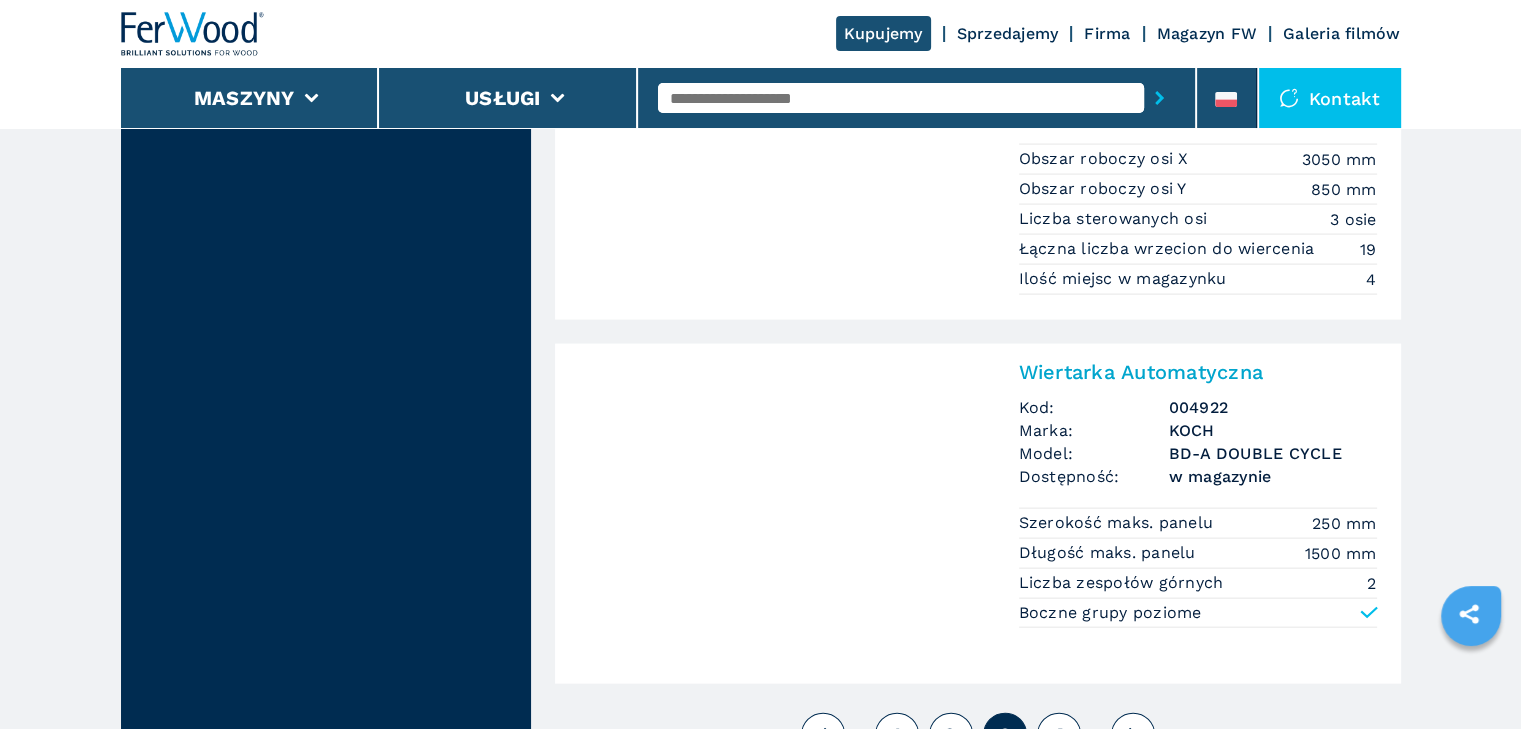 scroll, scrollTop: 4400, scrollLeft: 0, axis: vertical 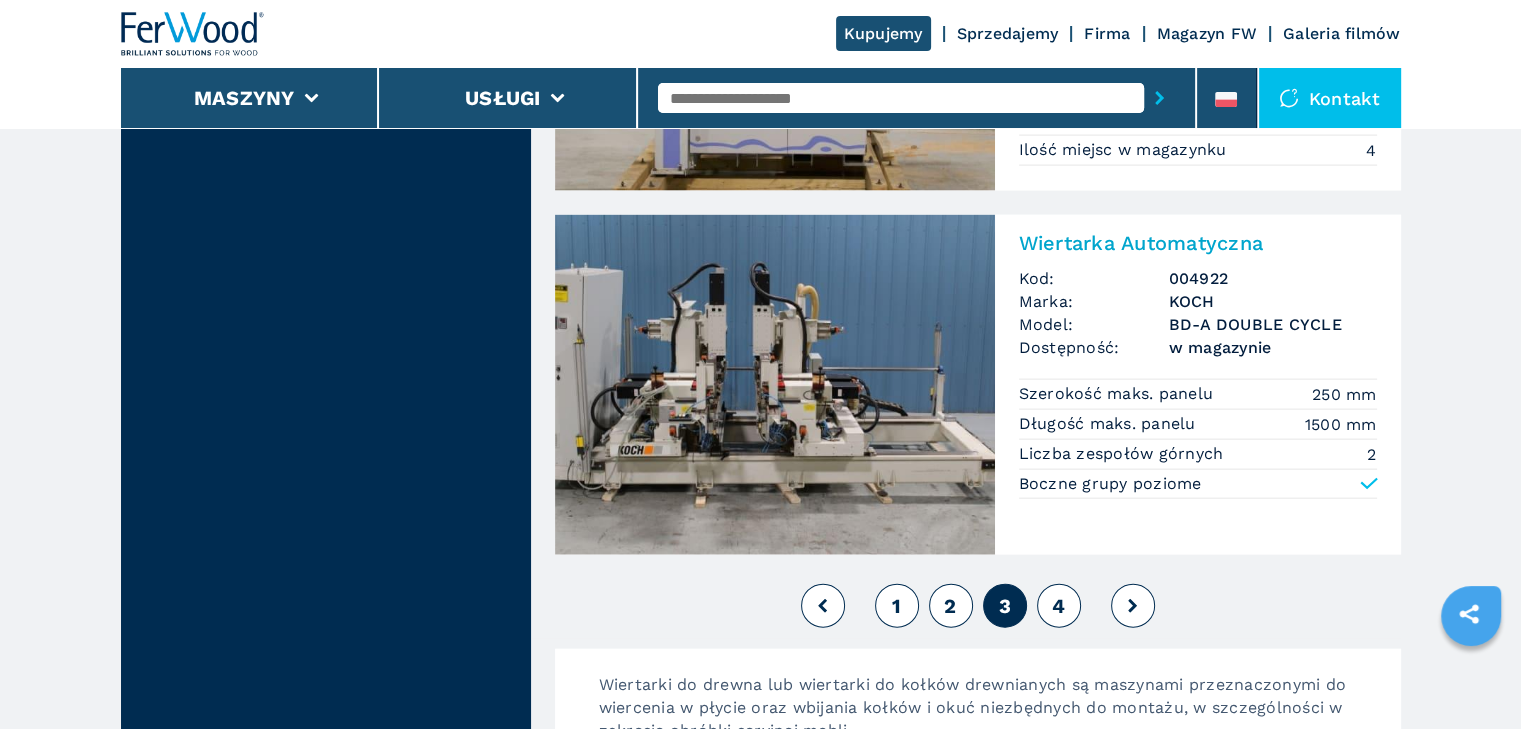 click on "4" at bounding box center [1058, 606] 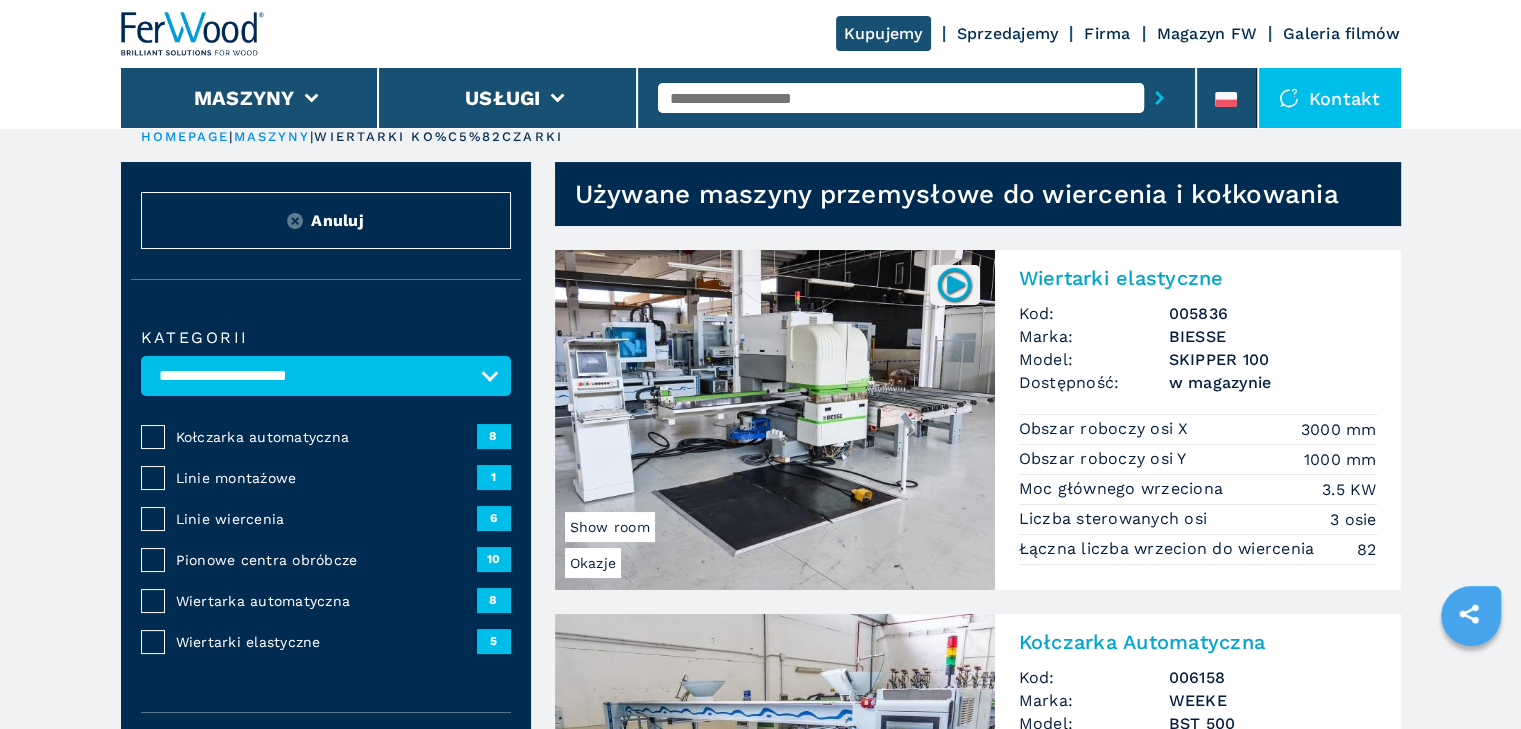 scroll, scrollTop: 0, scrollLeft: 0, axis: both 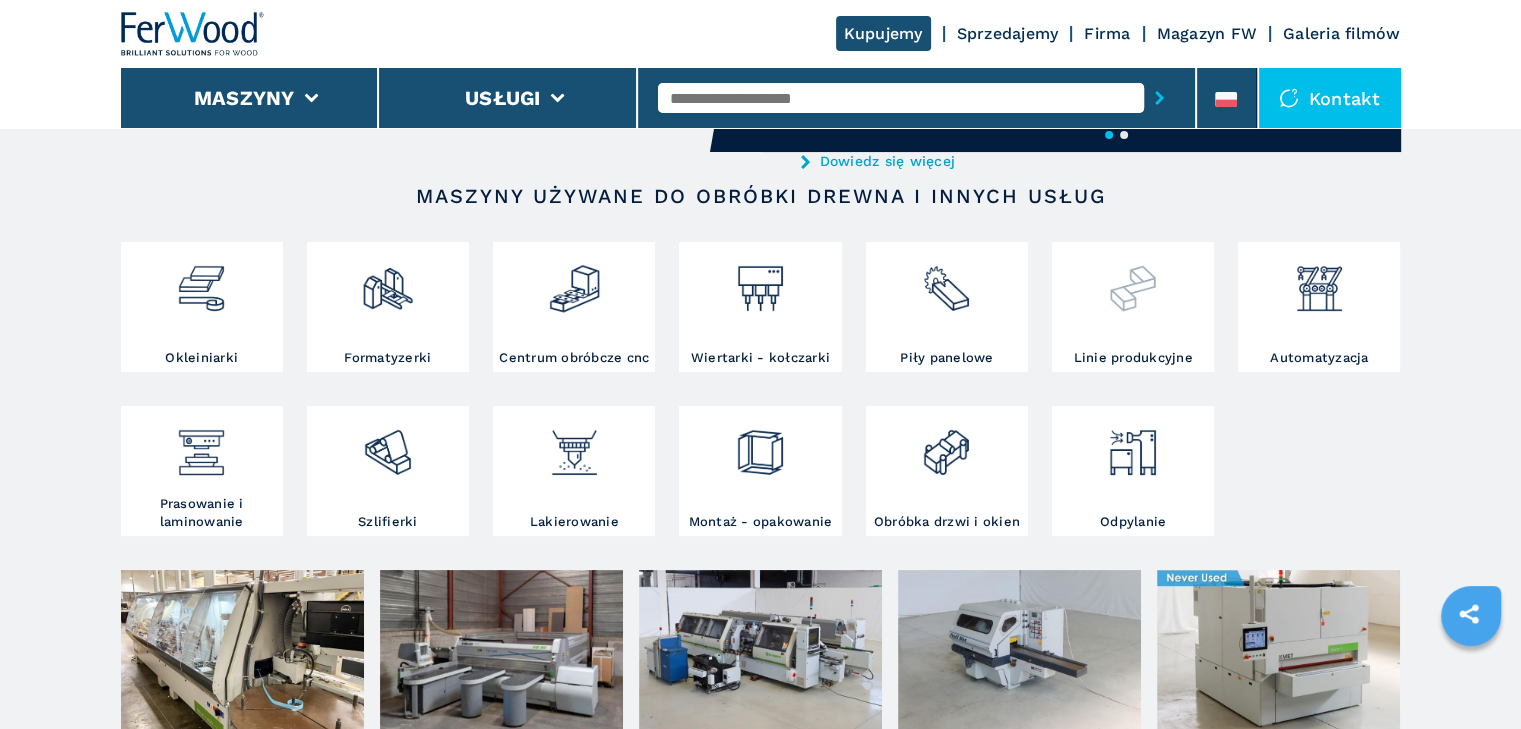 click at bounding box center (1133, 298) 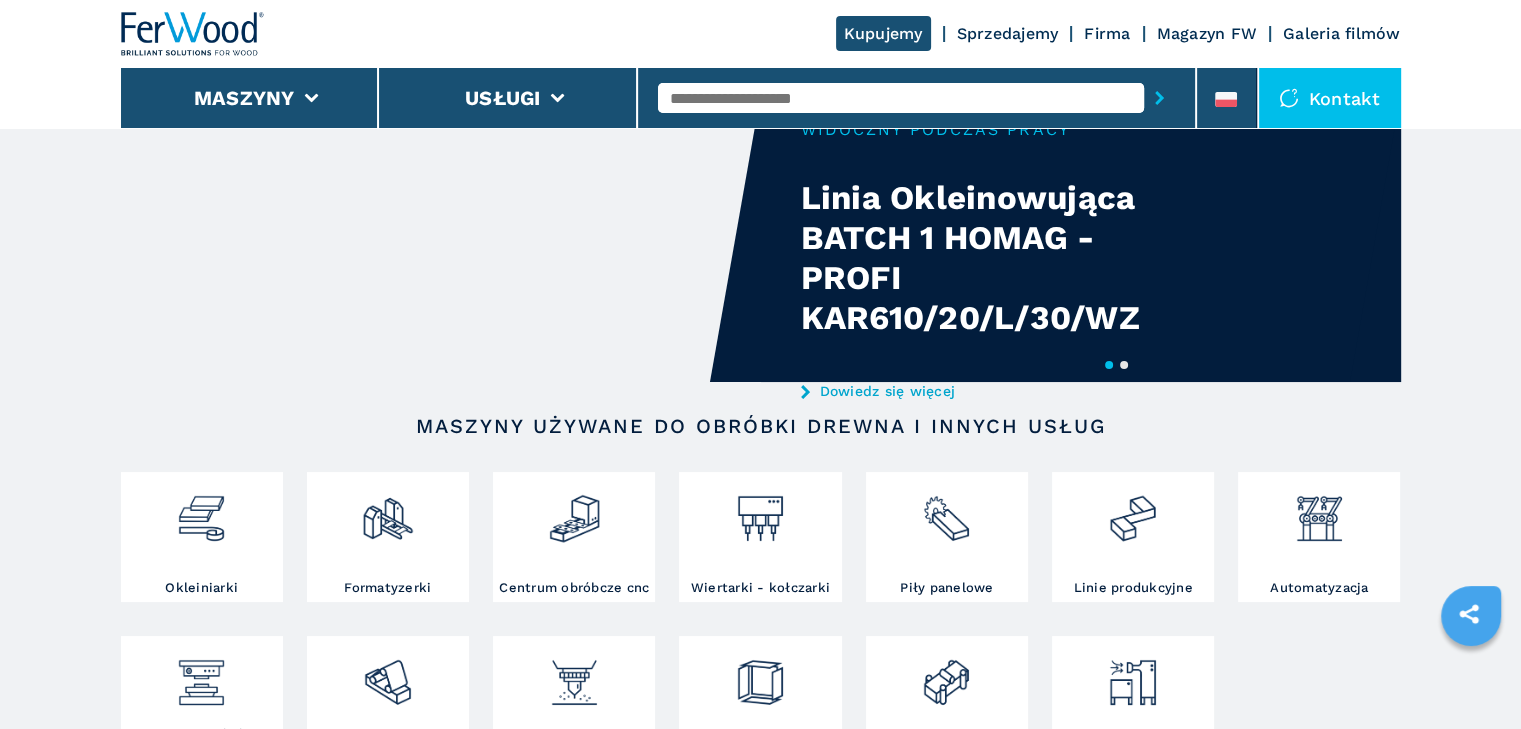 scroll, scrollTop: 0, scrollLeft: 0, axis: both 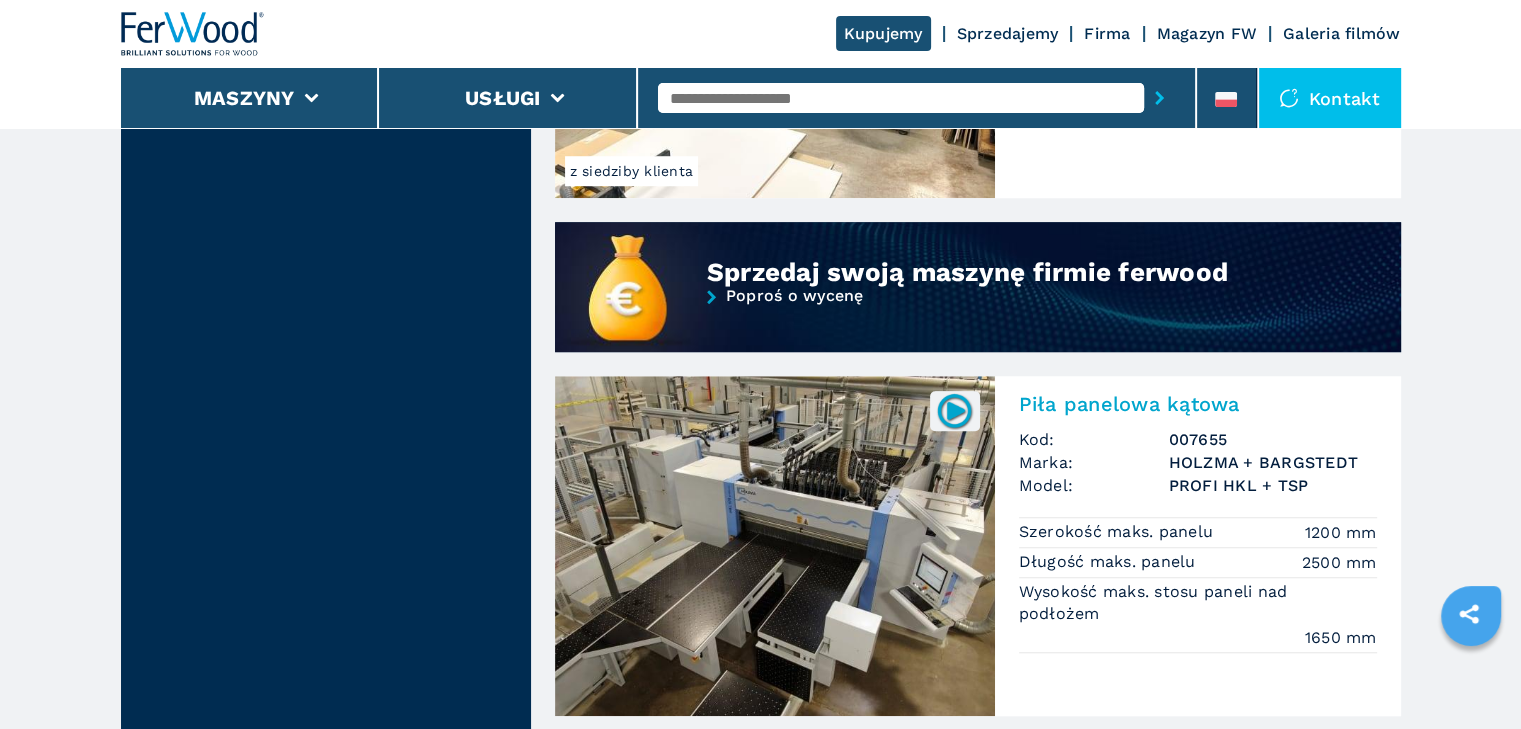 click on "Piła panelowa kątowa" at bounding box center (1198, 404) 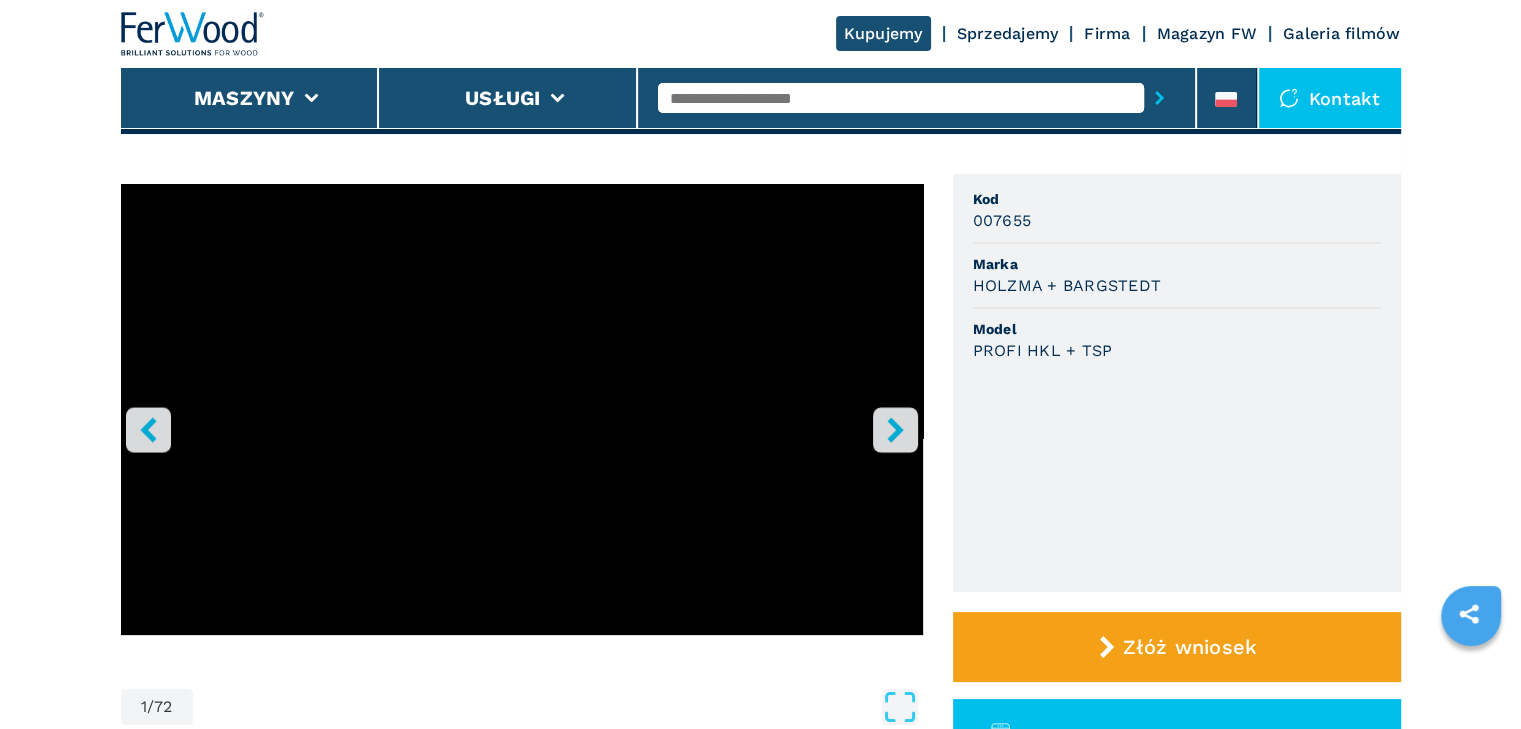 scroll, scrollTop: 134, scrollLeft: 0, axis: vertical 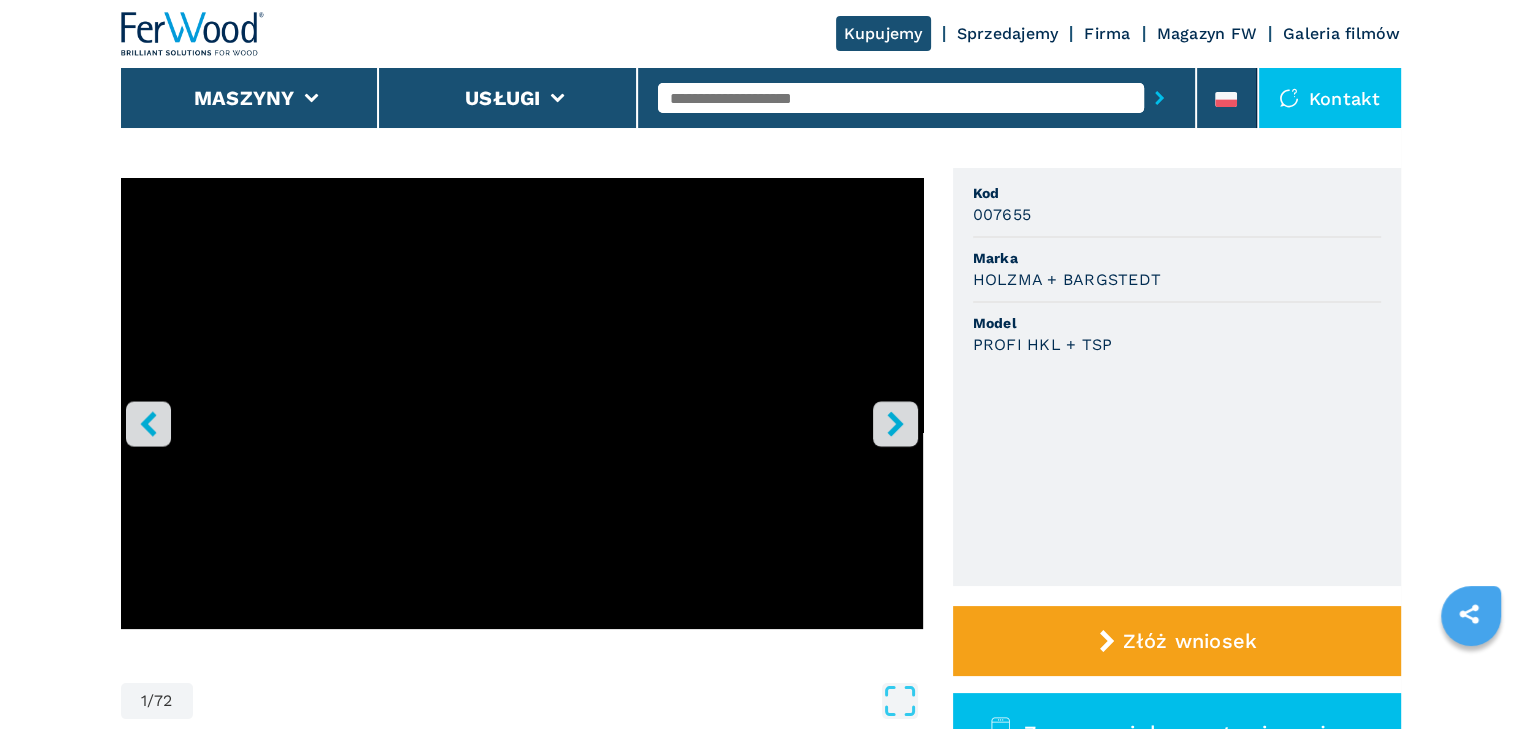 click on "Kod 007655 Marka HOLZMA + BARGSTEDT Model PROFI HKL + TSP" at bounding box center (1177, 377) 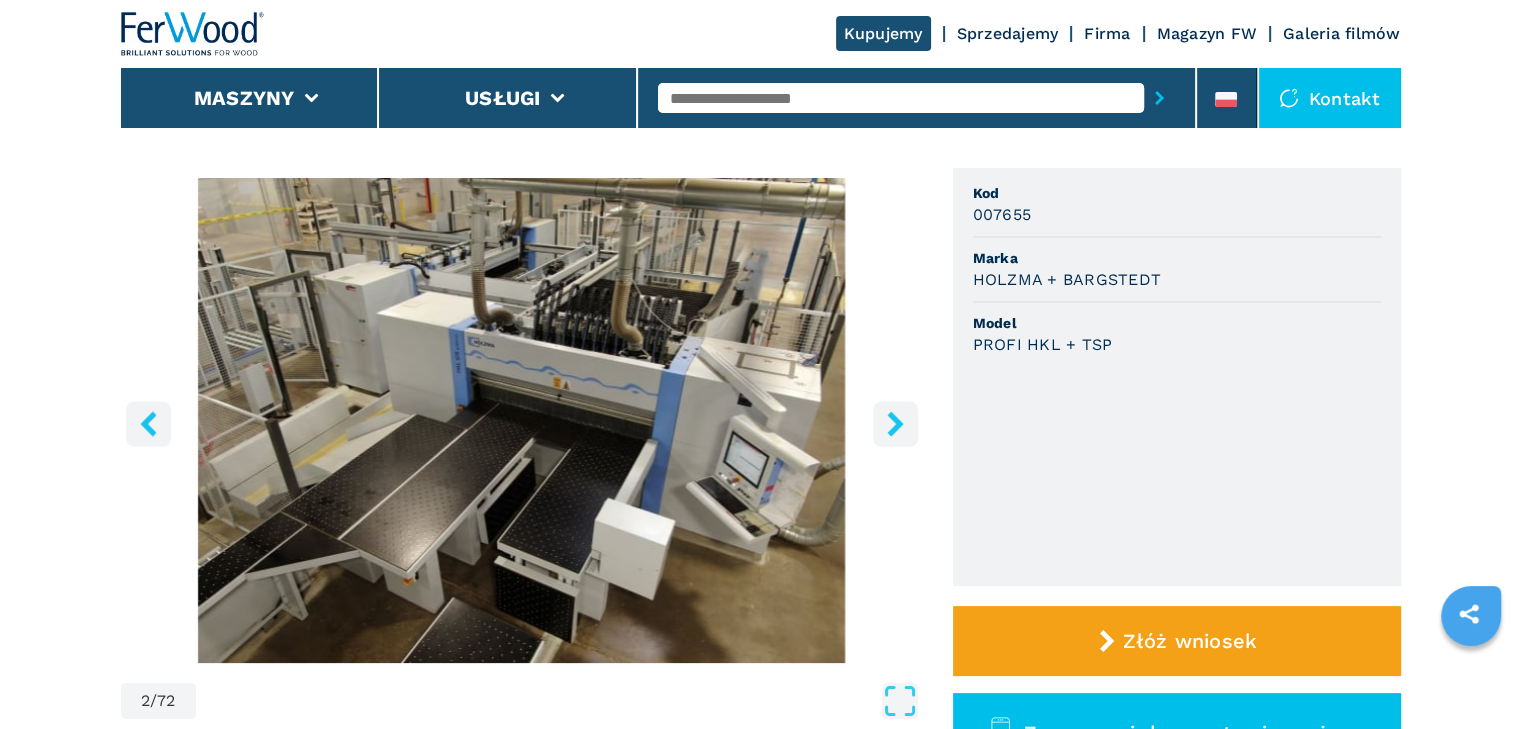 click 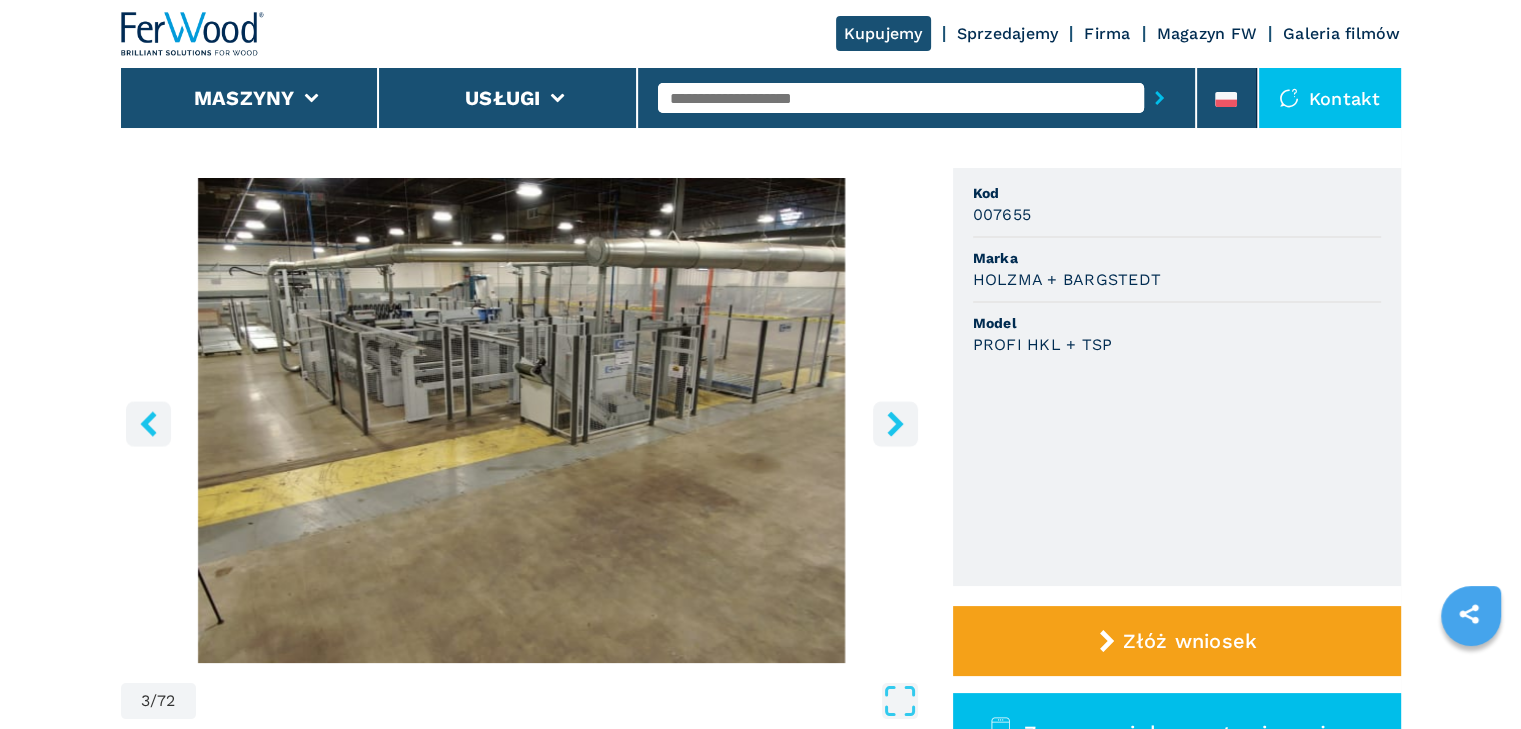 click 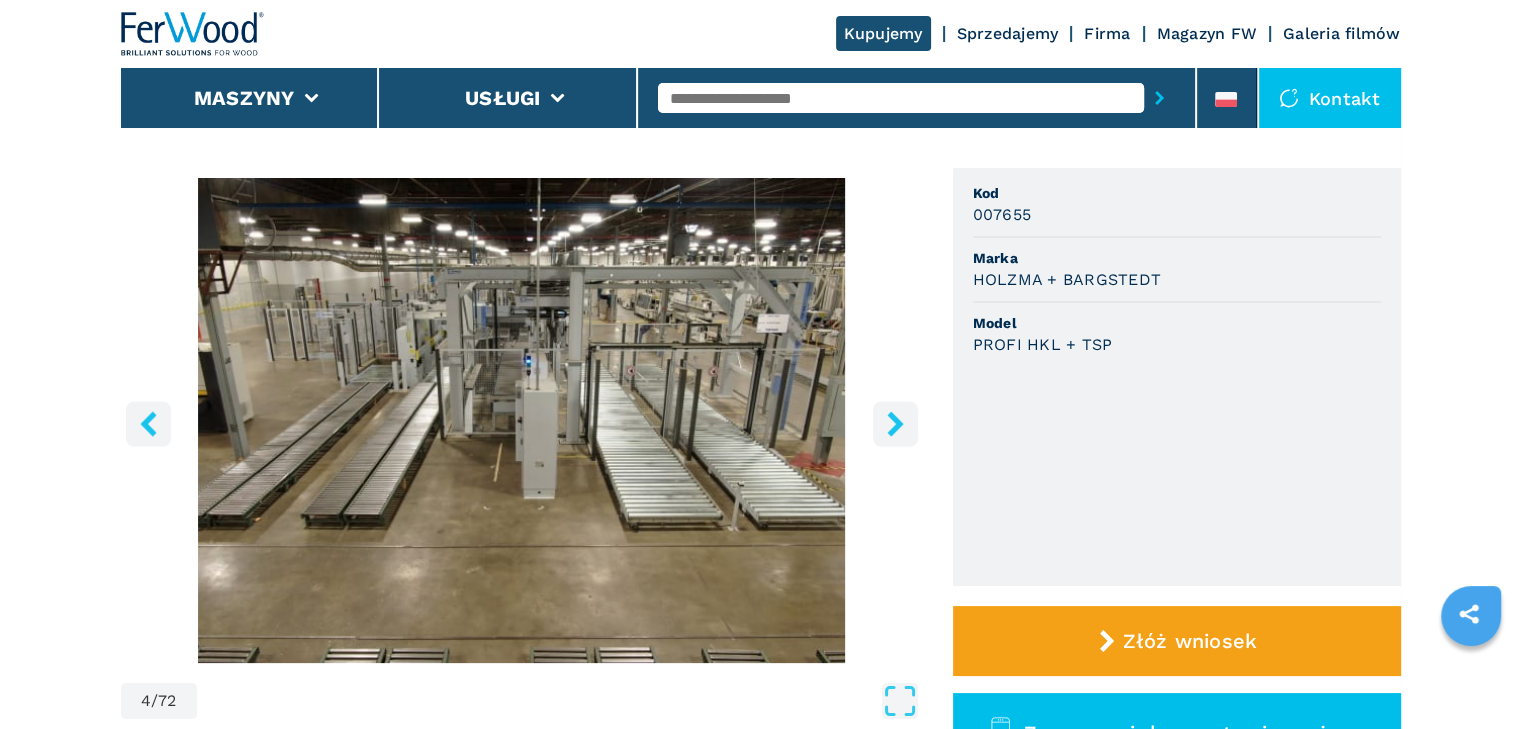 click 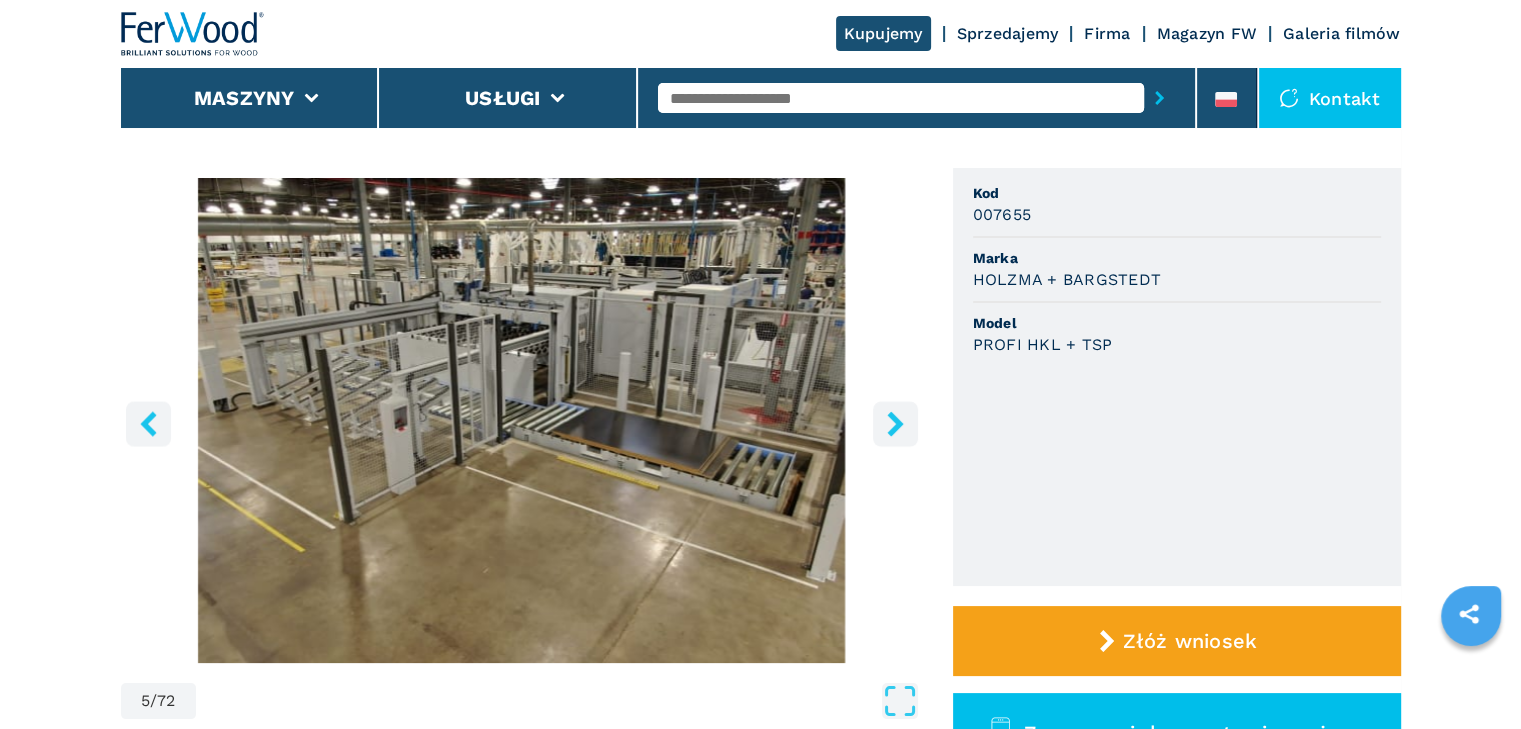 click 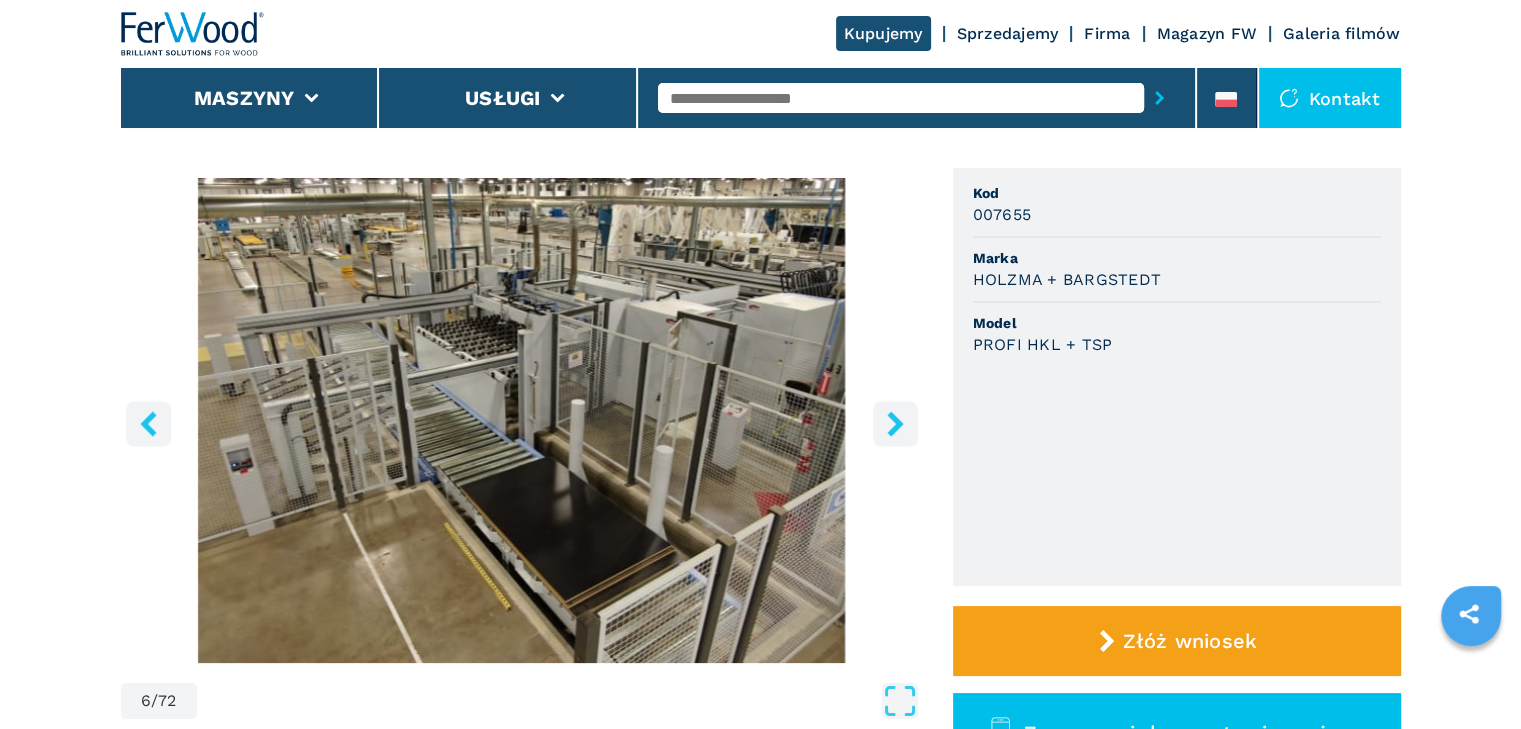 click 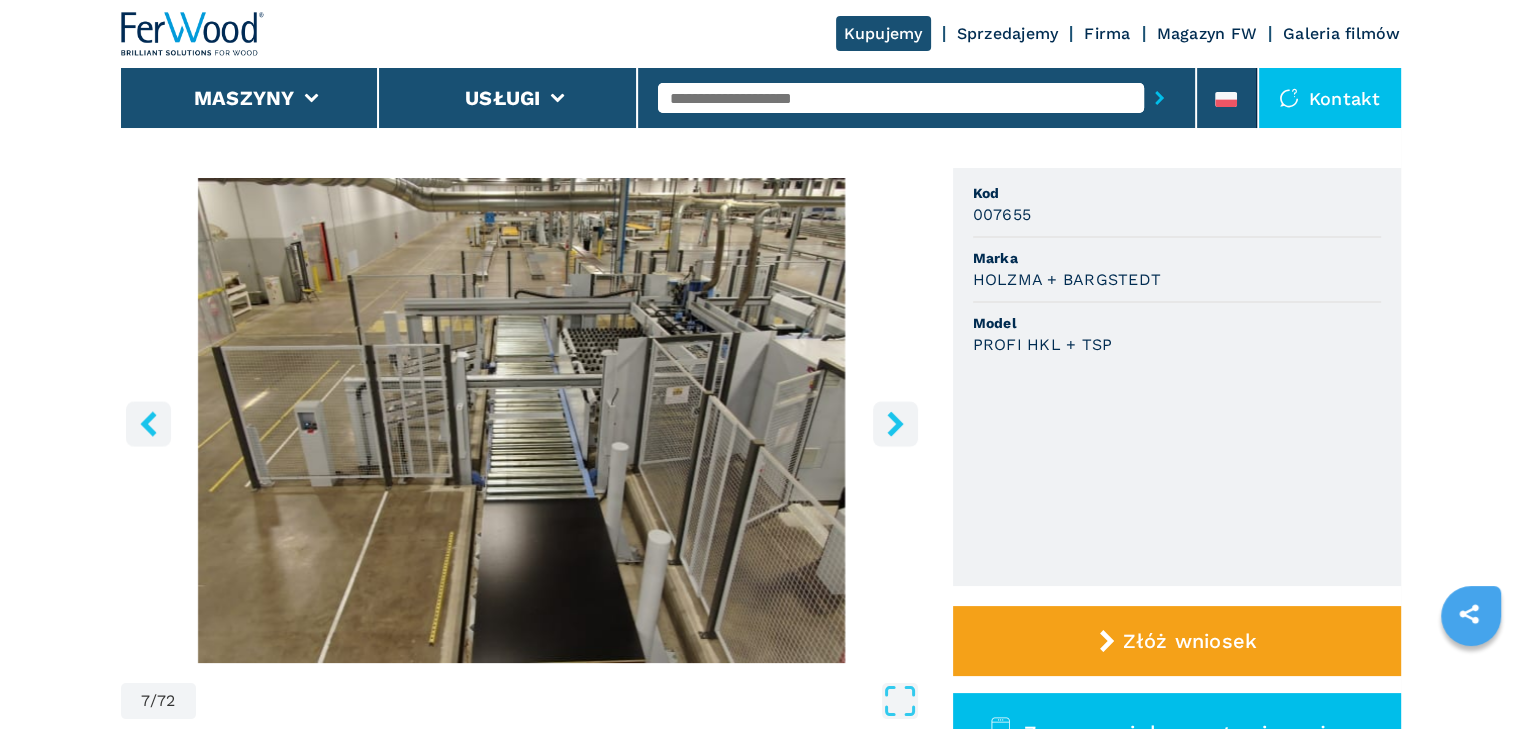 click 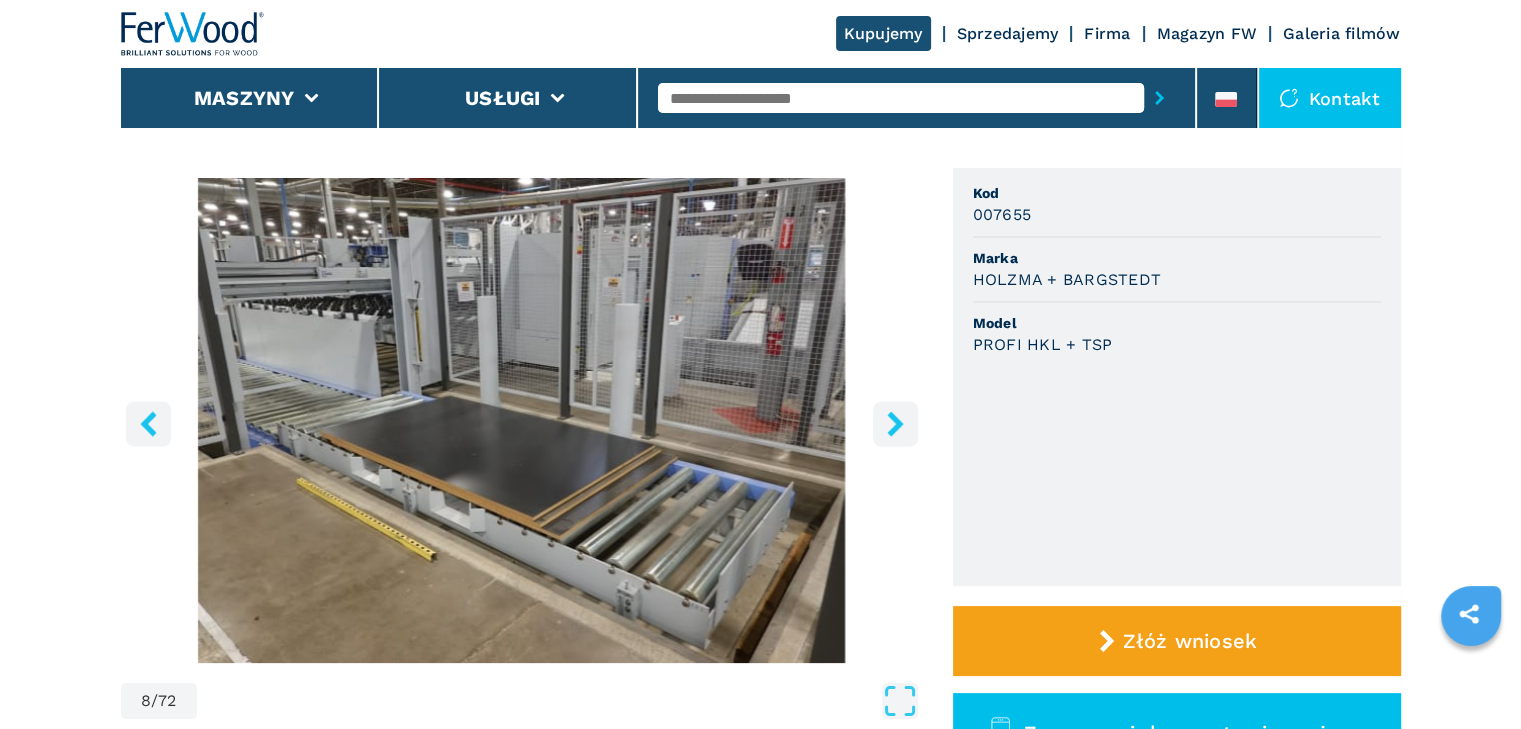 click 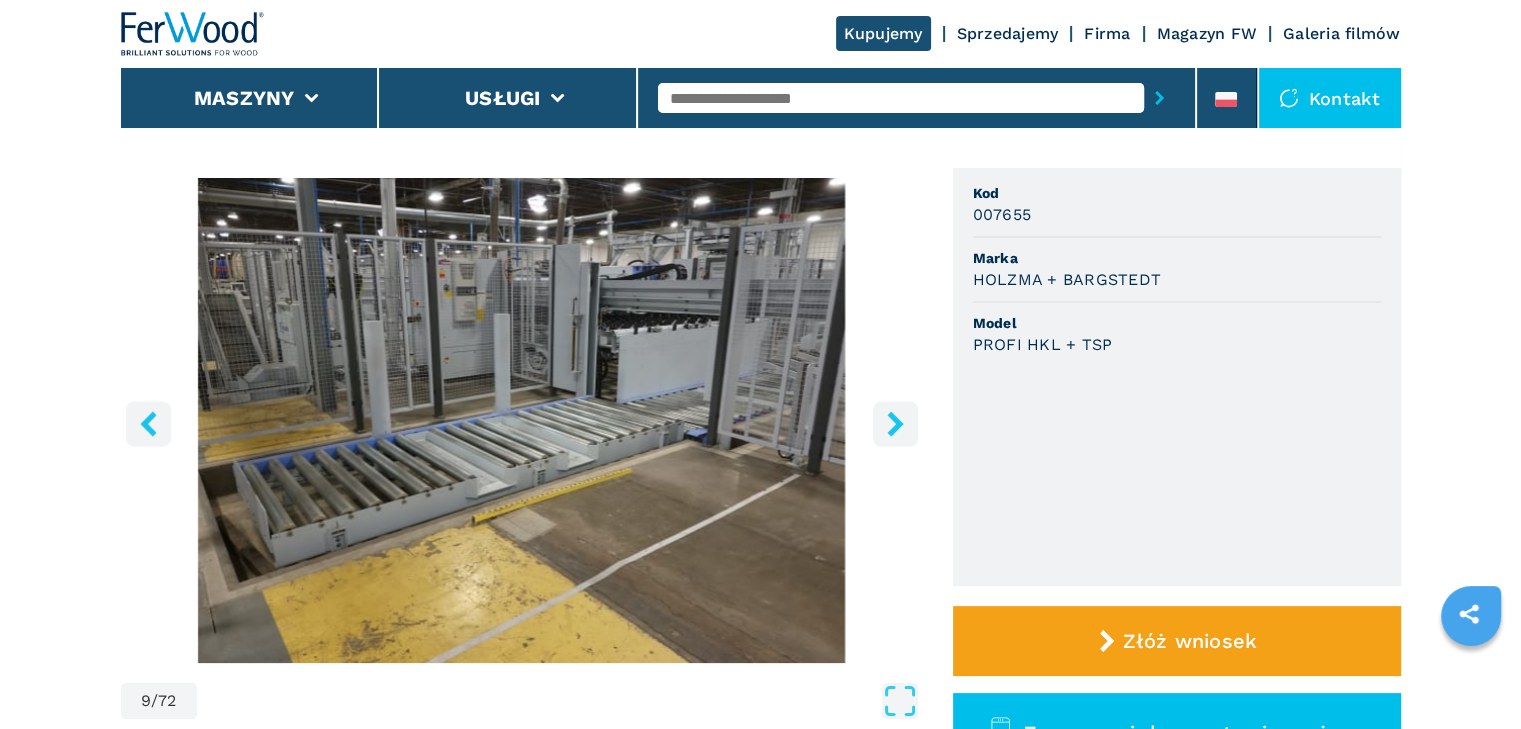 click 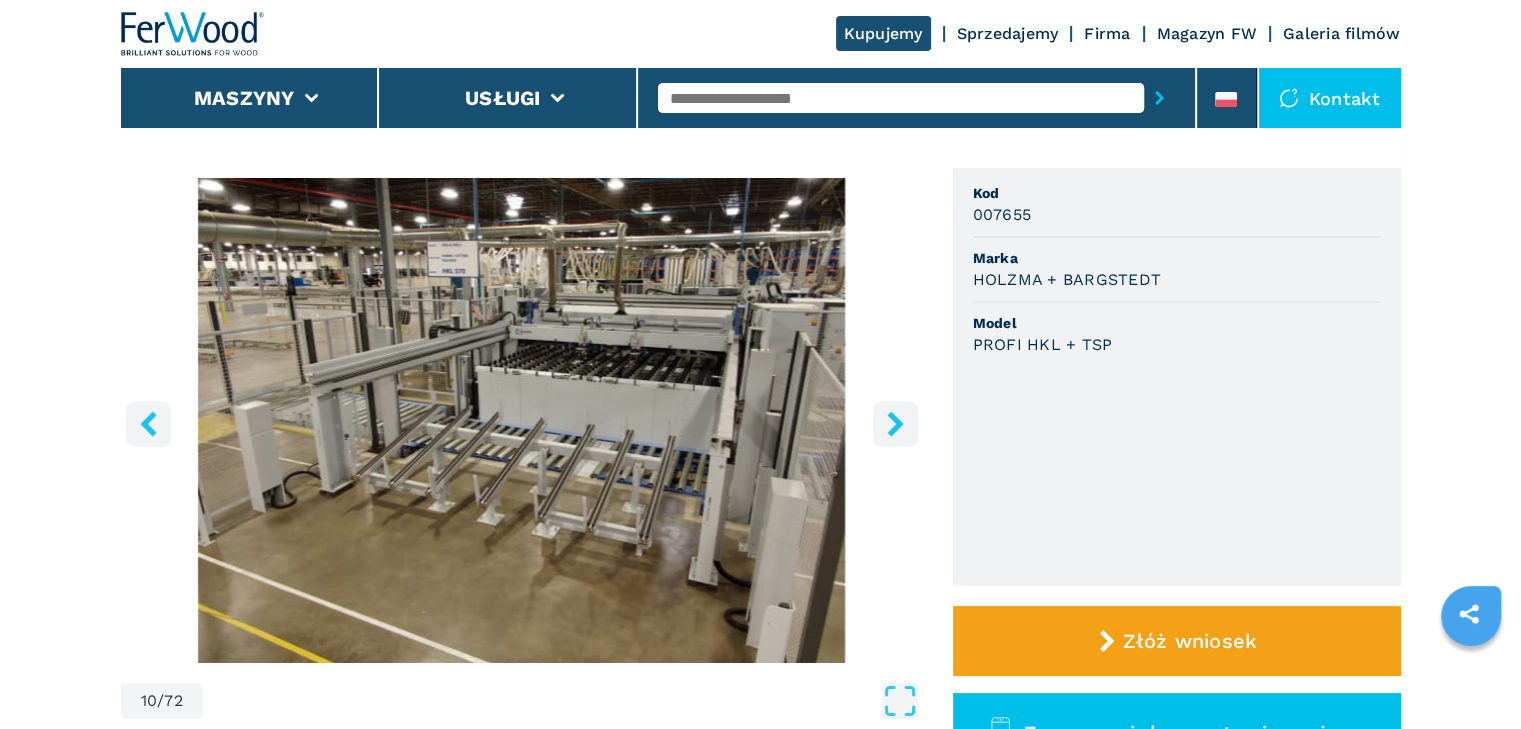click 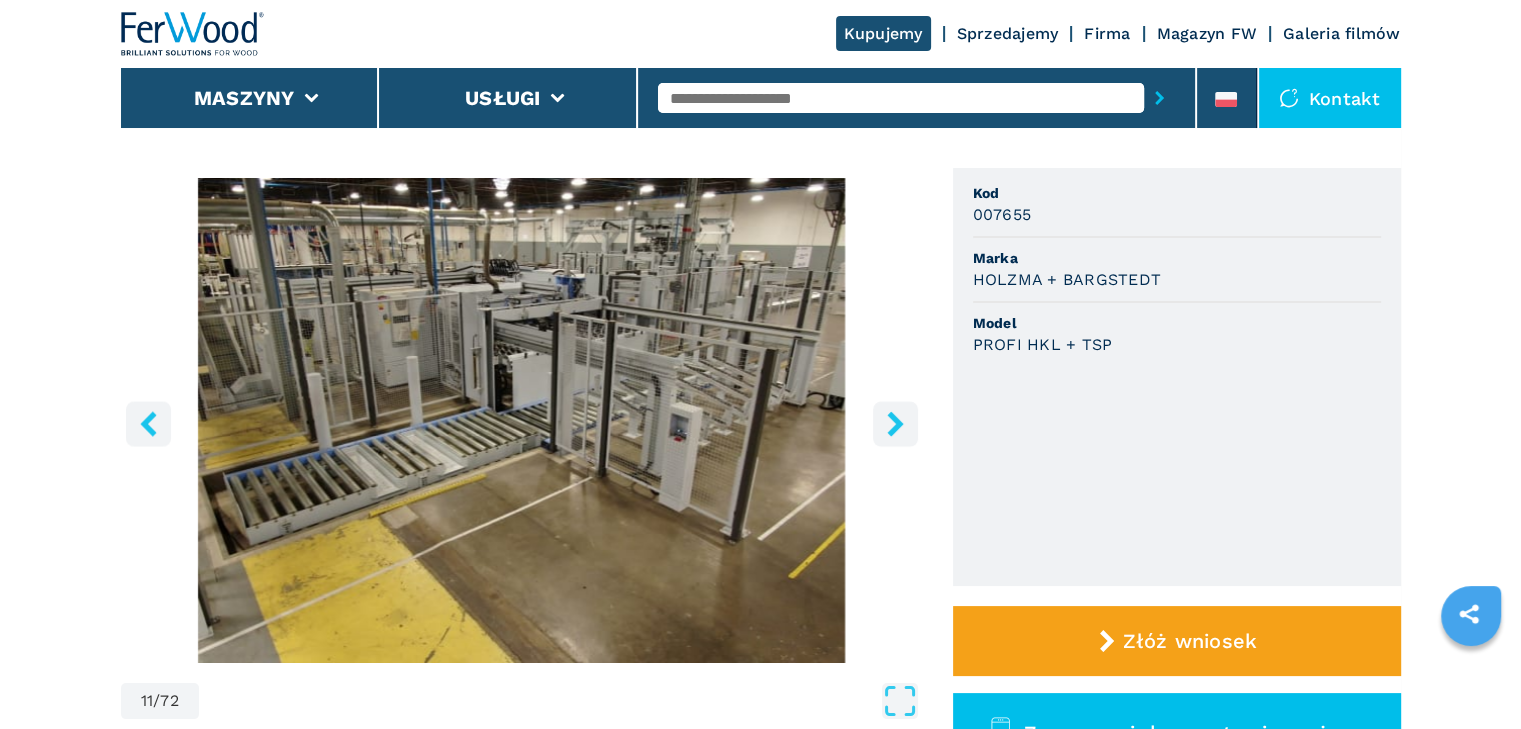 click 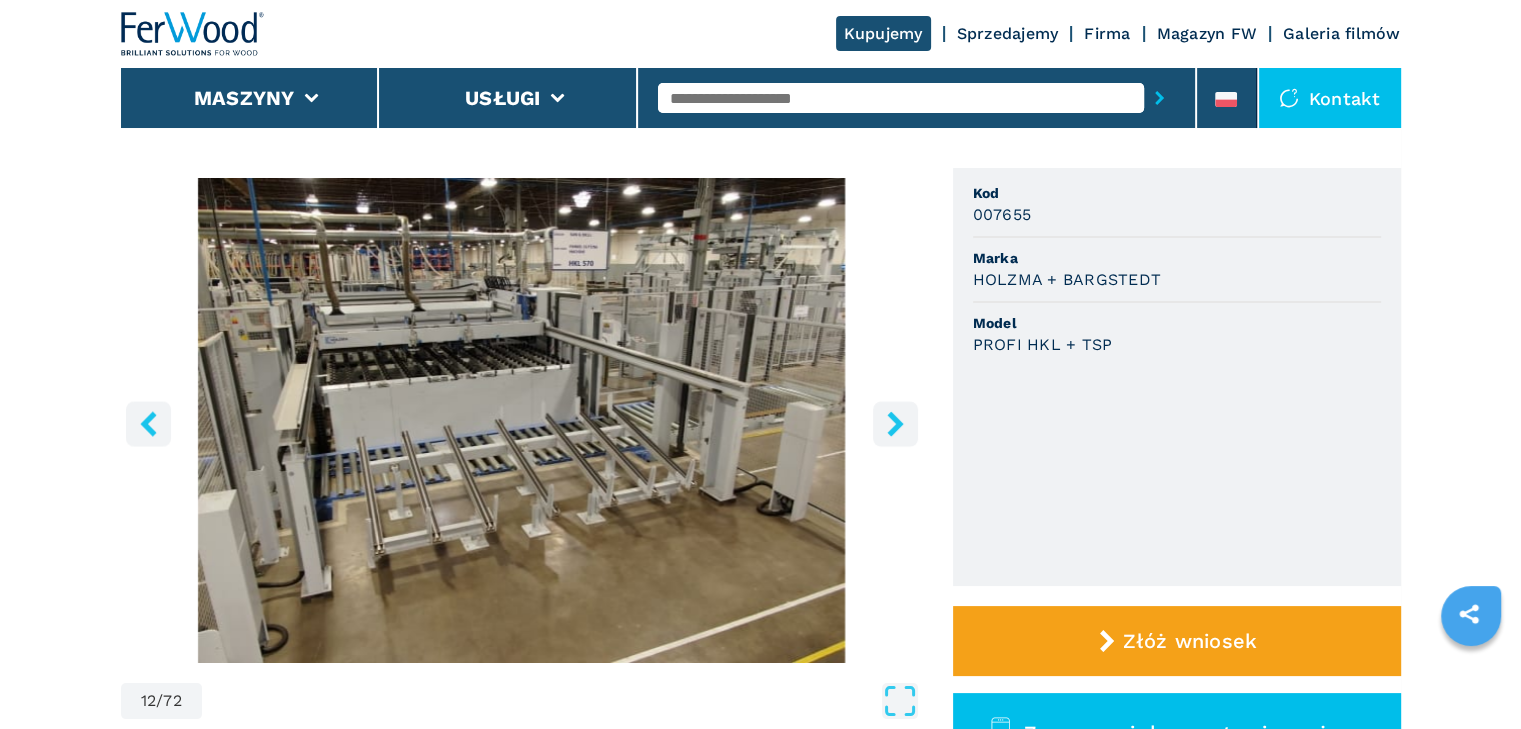 click 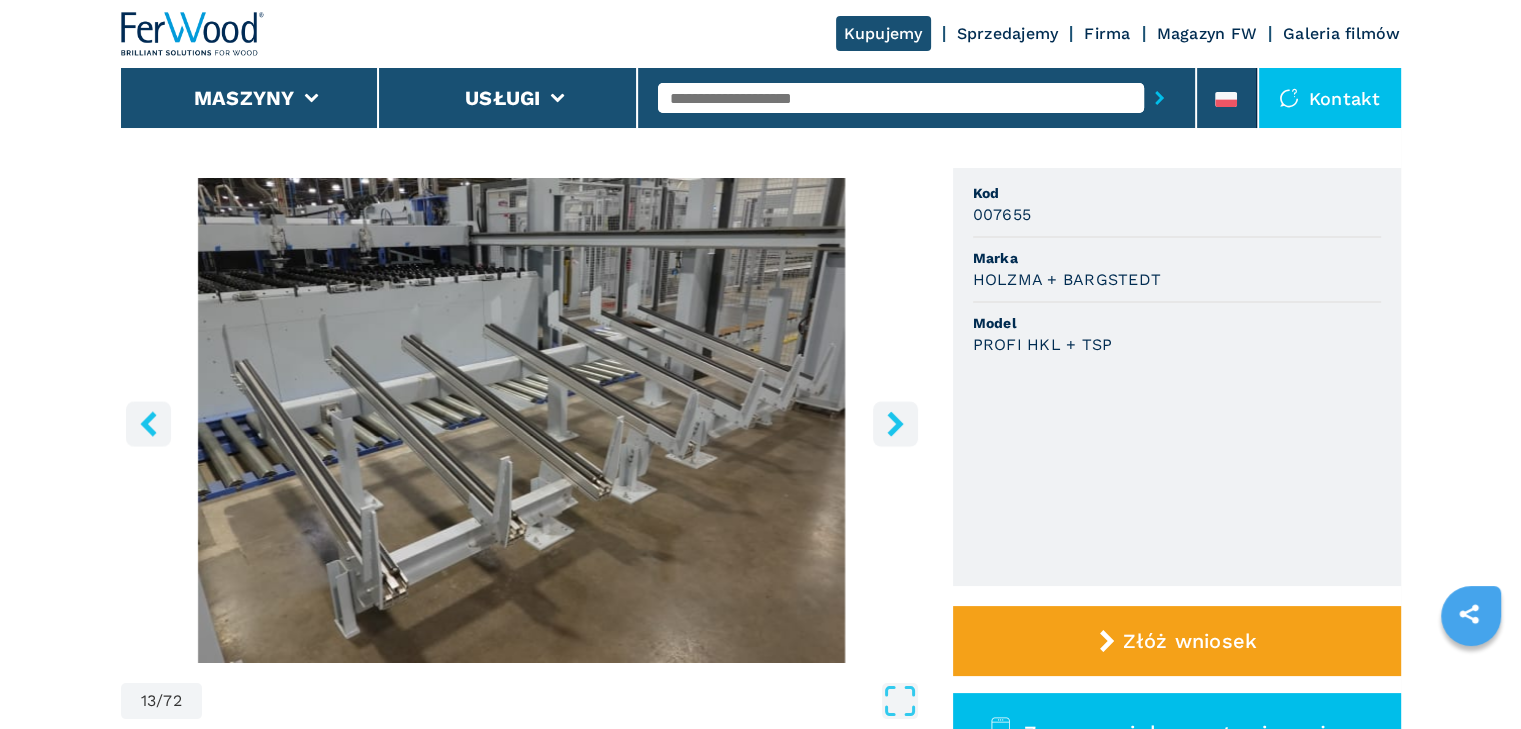 click 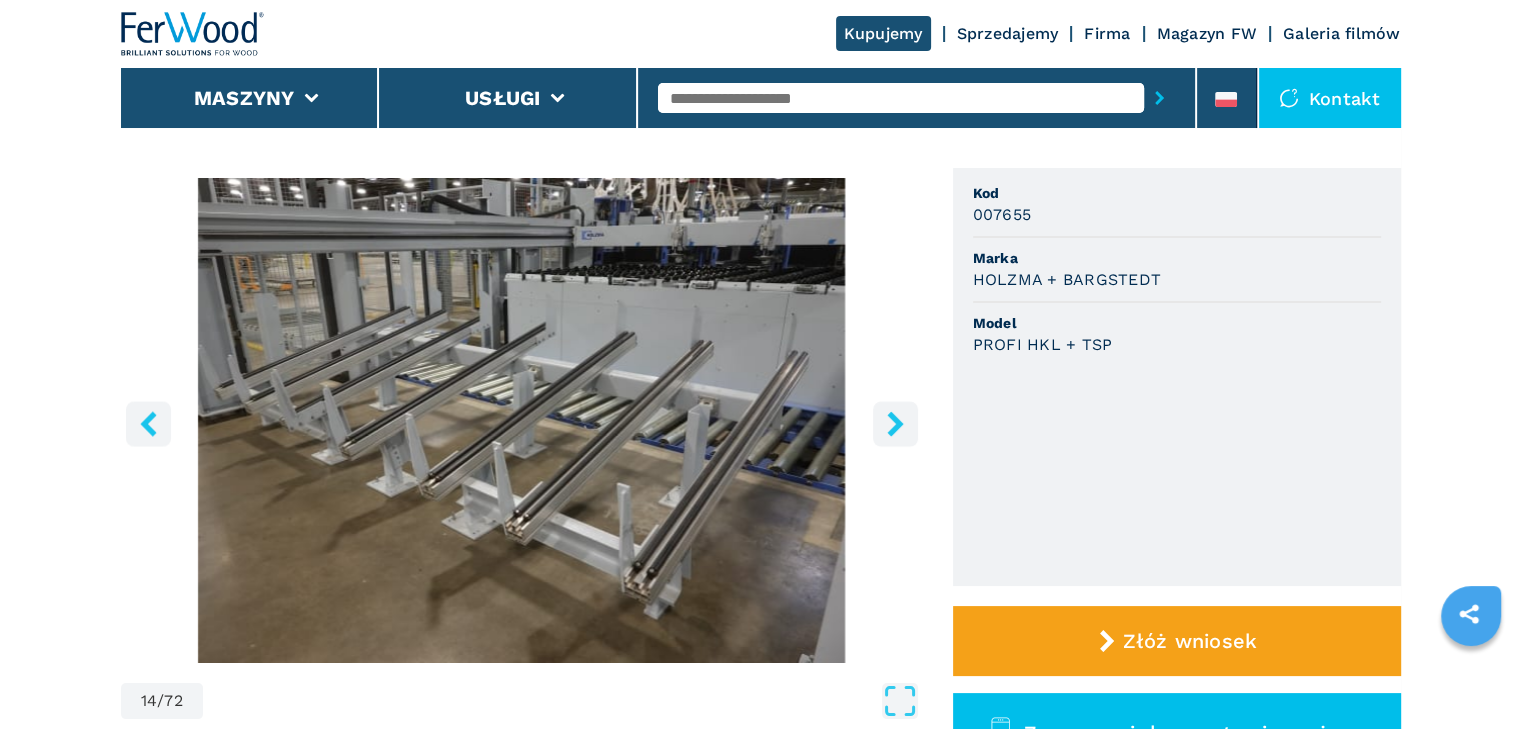 click 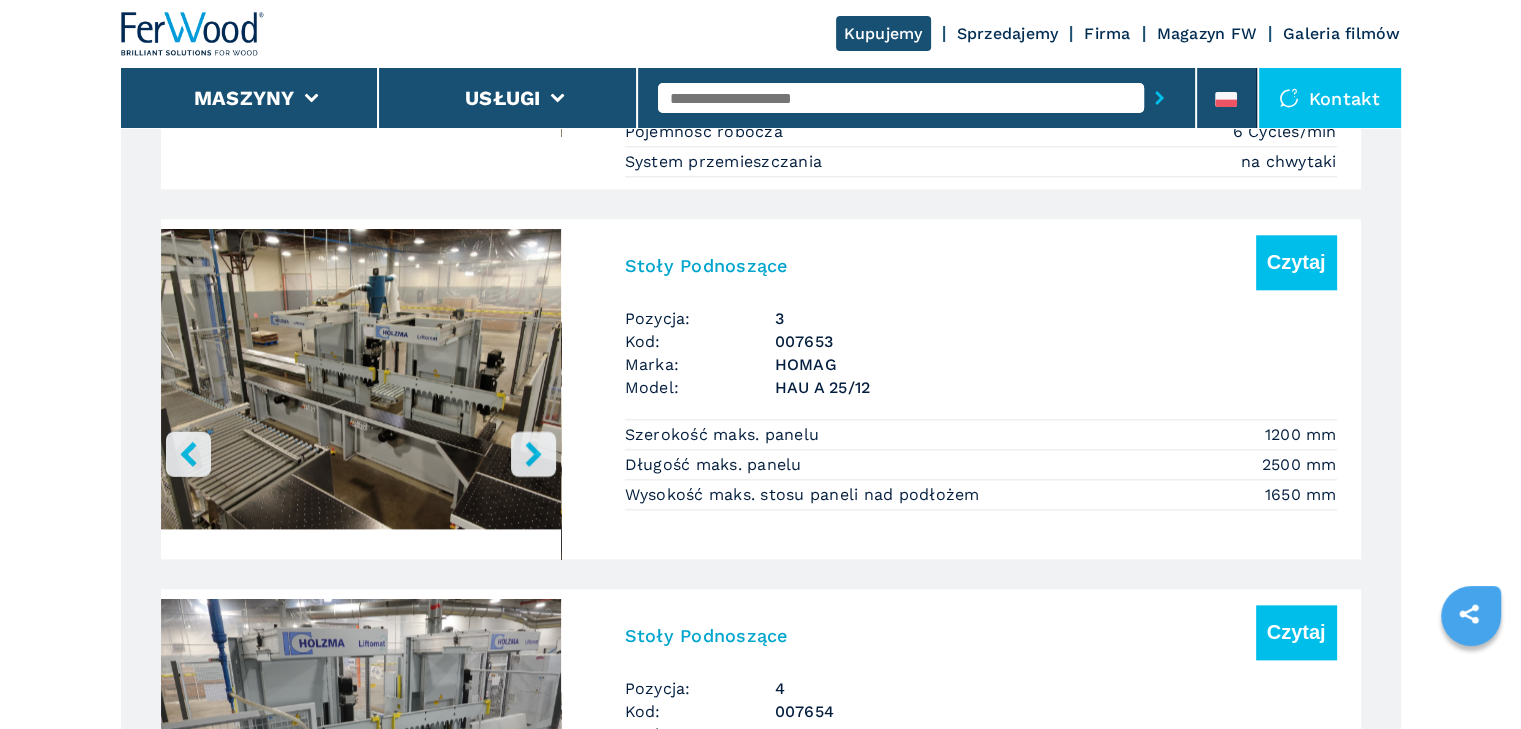 scroll, scrollTop: 2234, scrollLeft: 0, axis: vertical 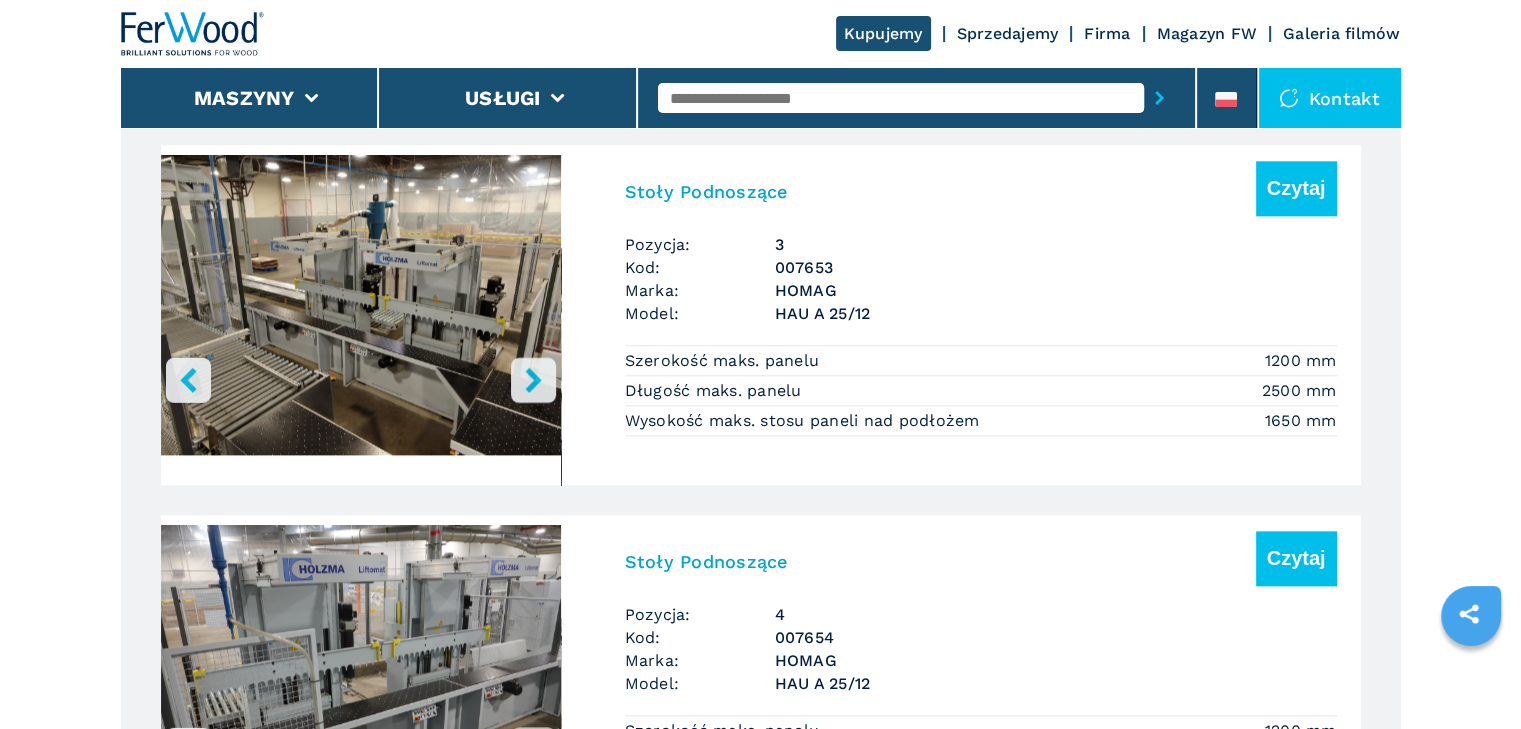 click 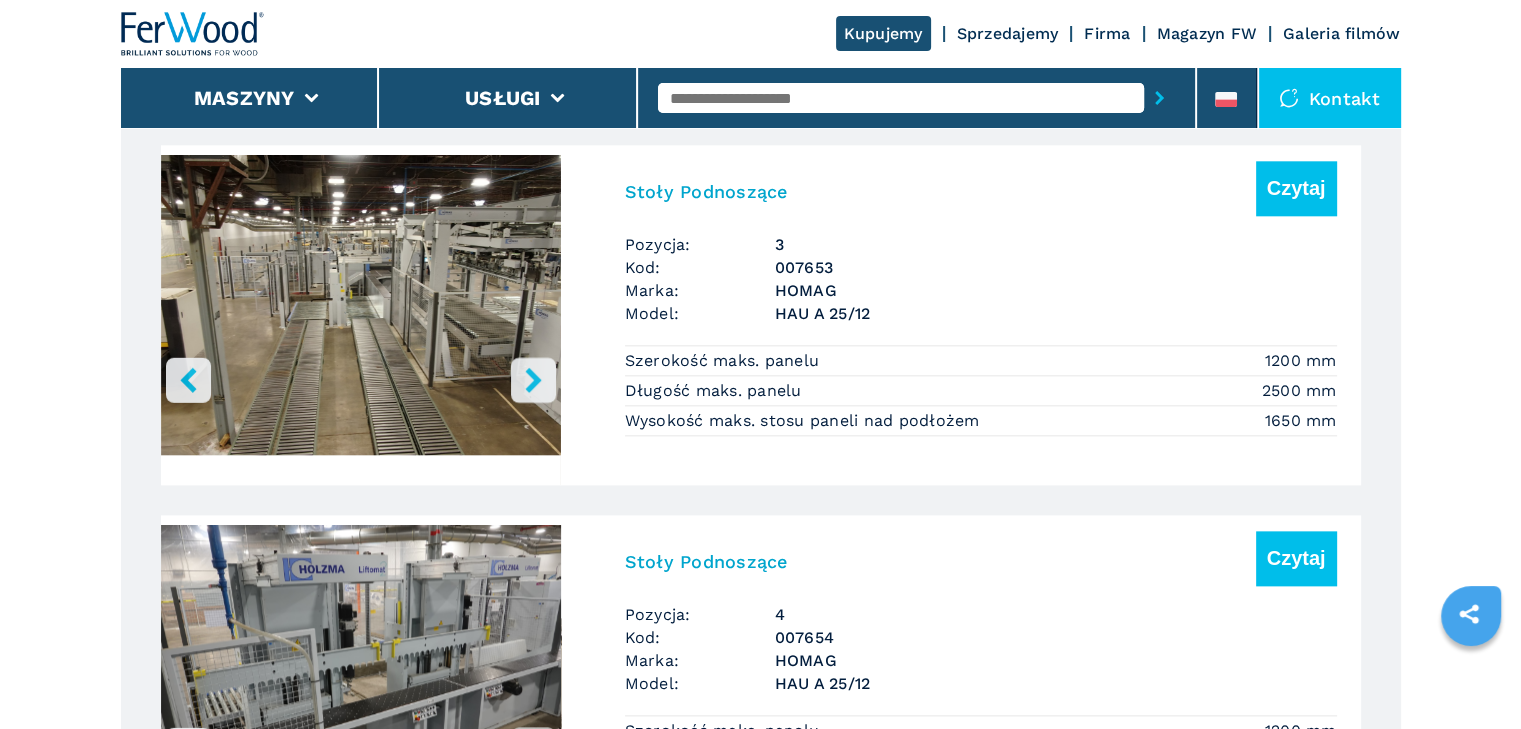 click 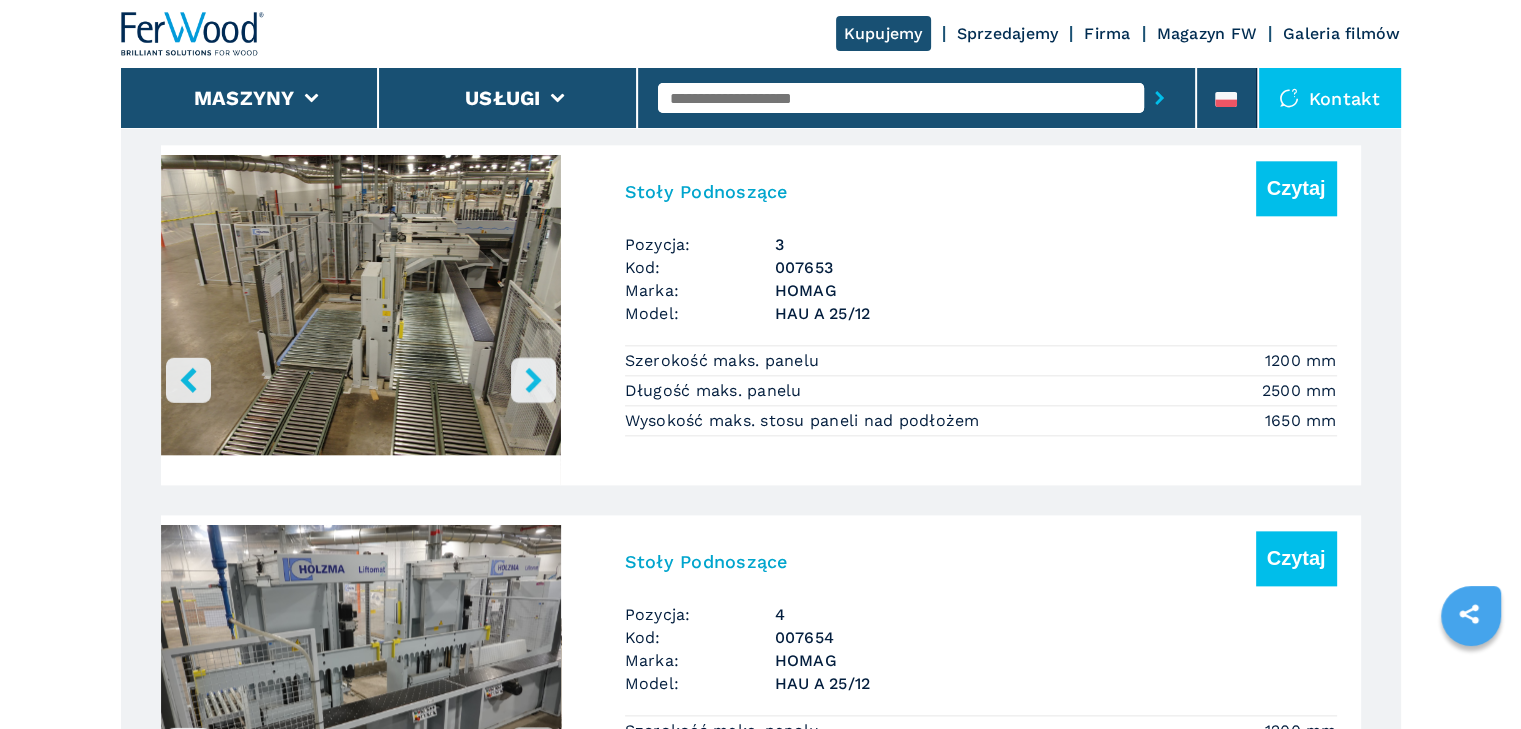click 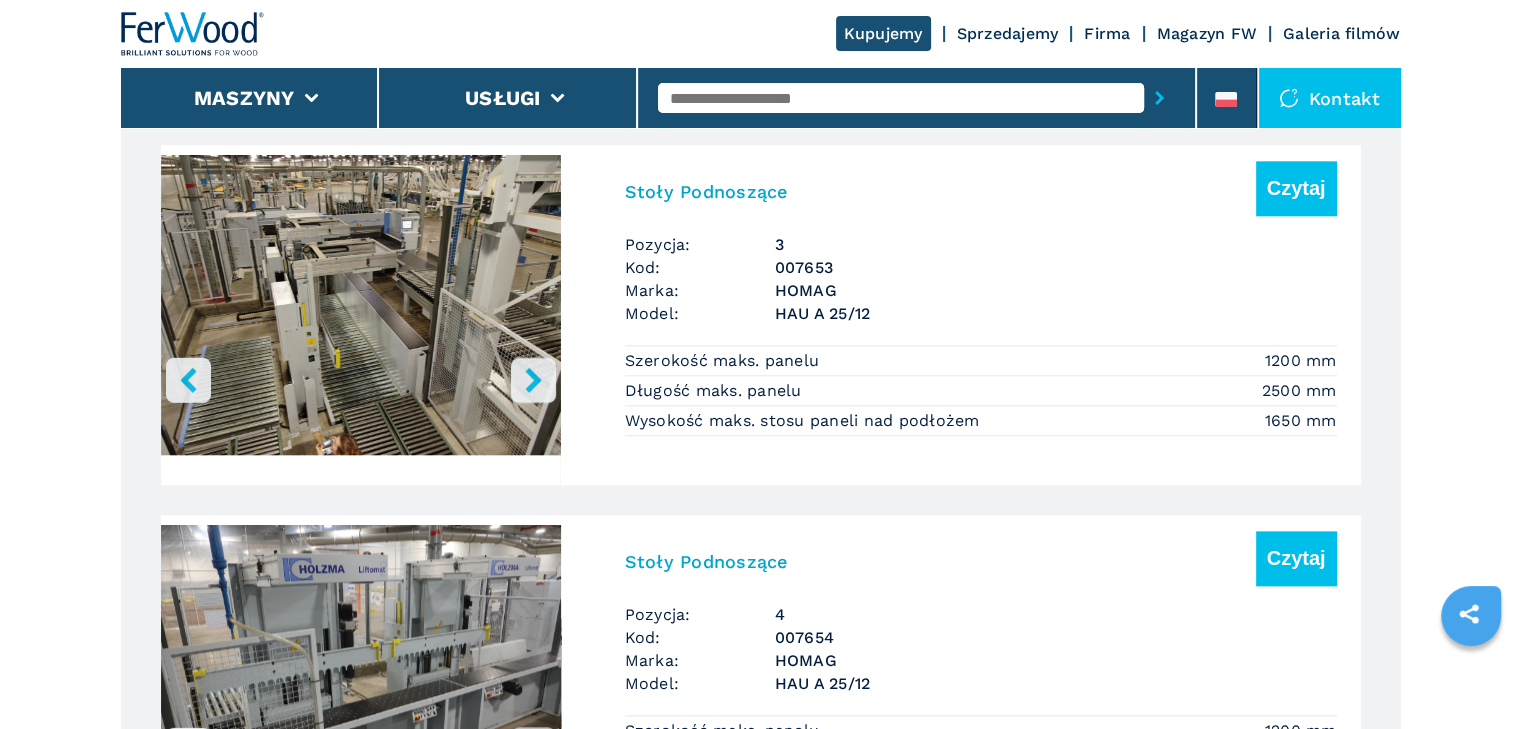 click 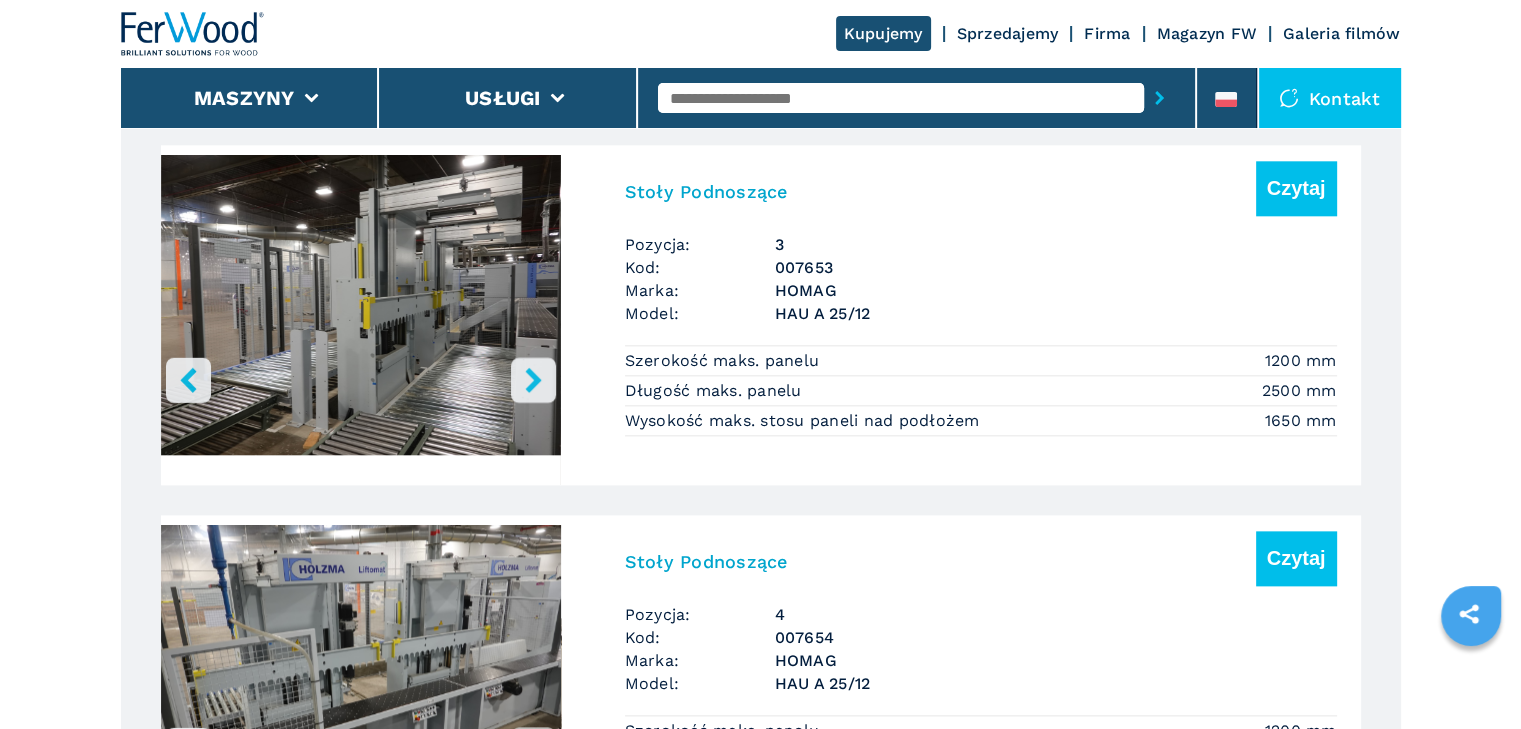 click 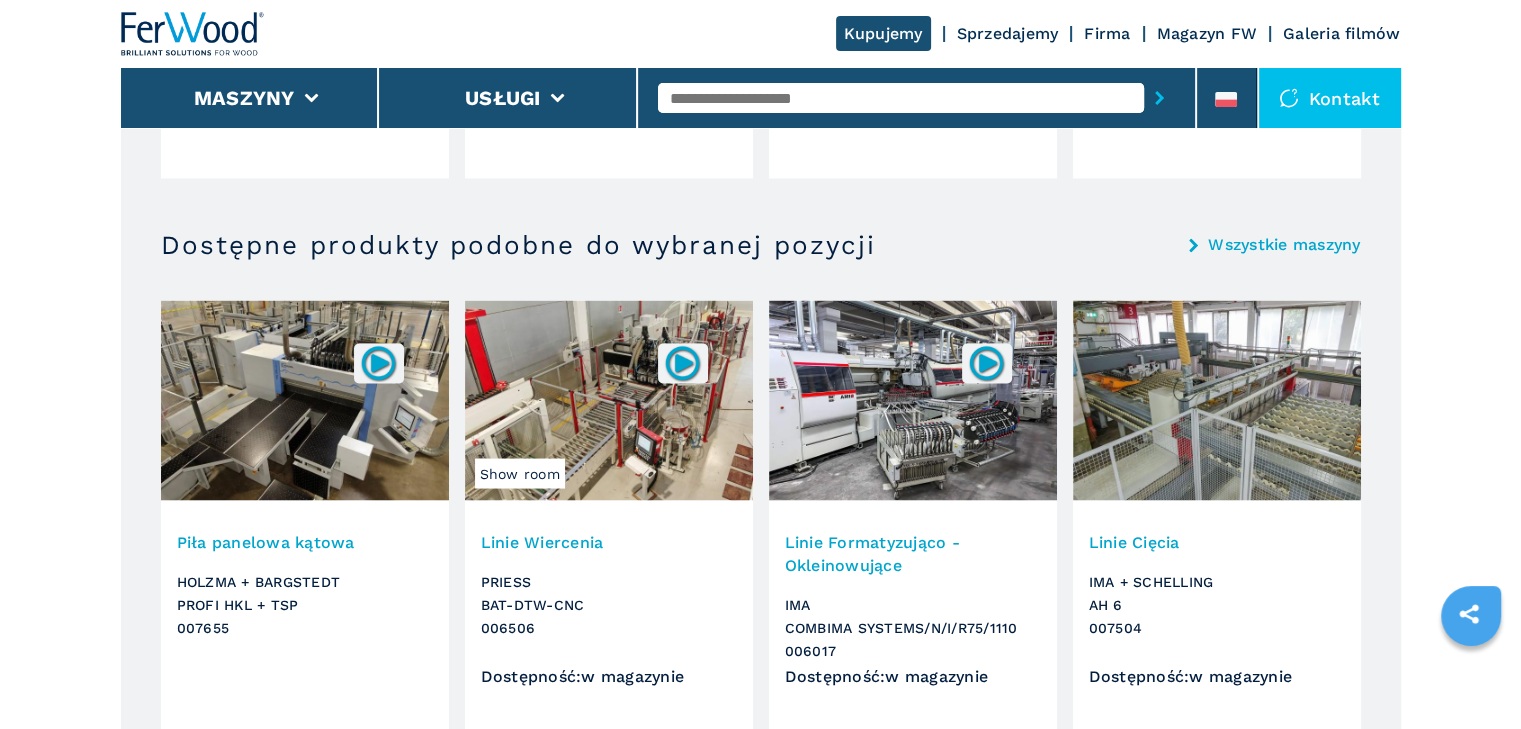 scroll, scrollTop: 3734, scrollLeft: 0, axis: vertical 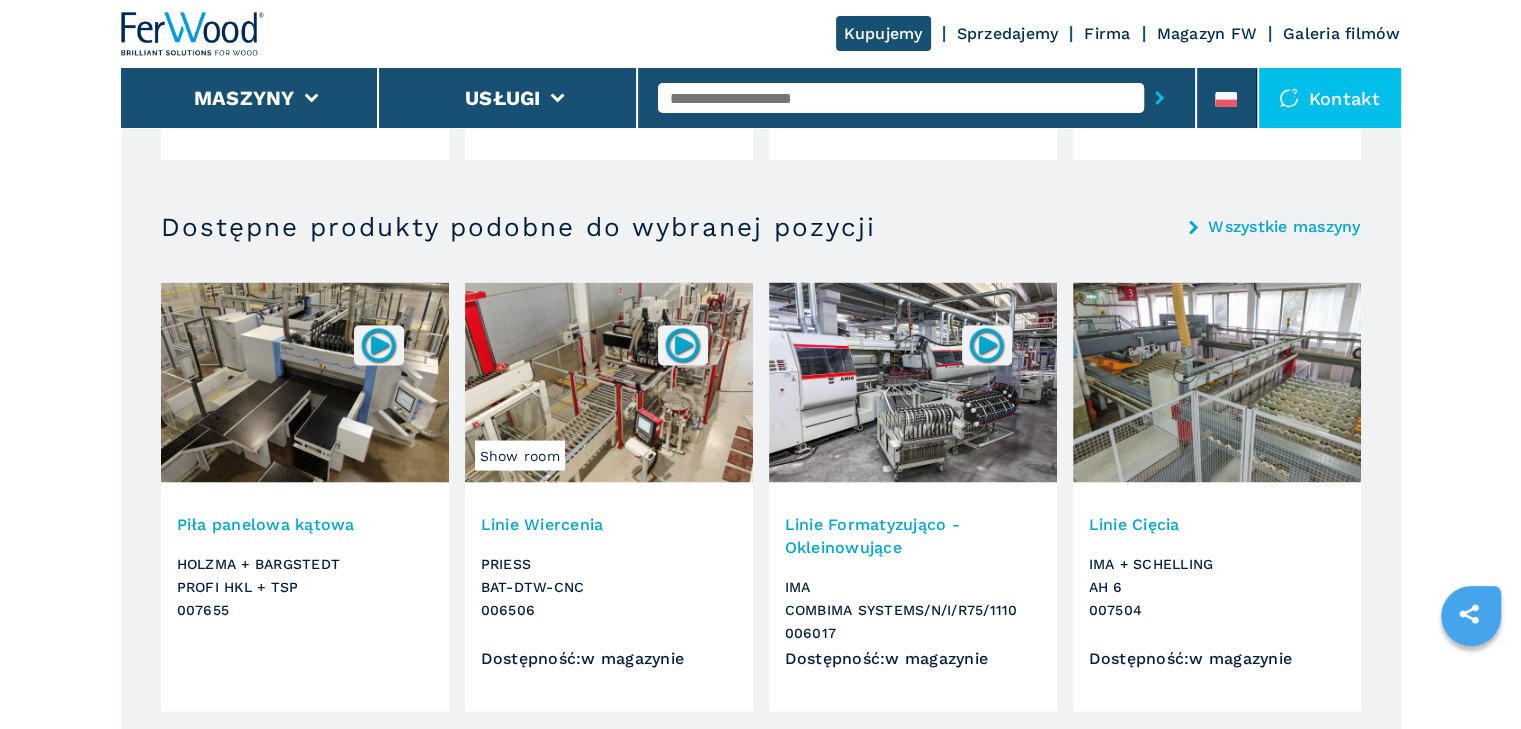 select on "**********" 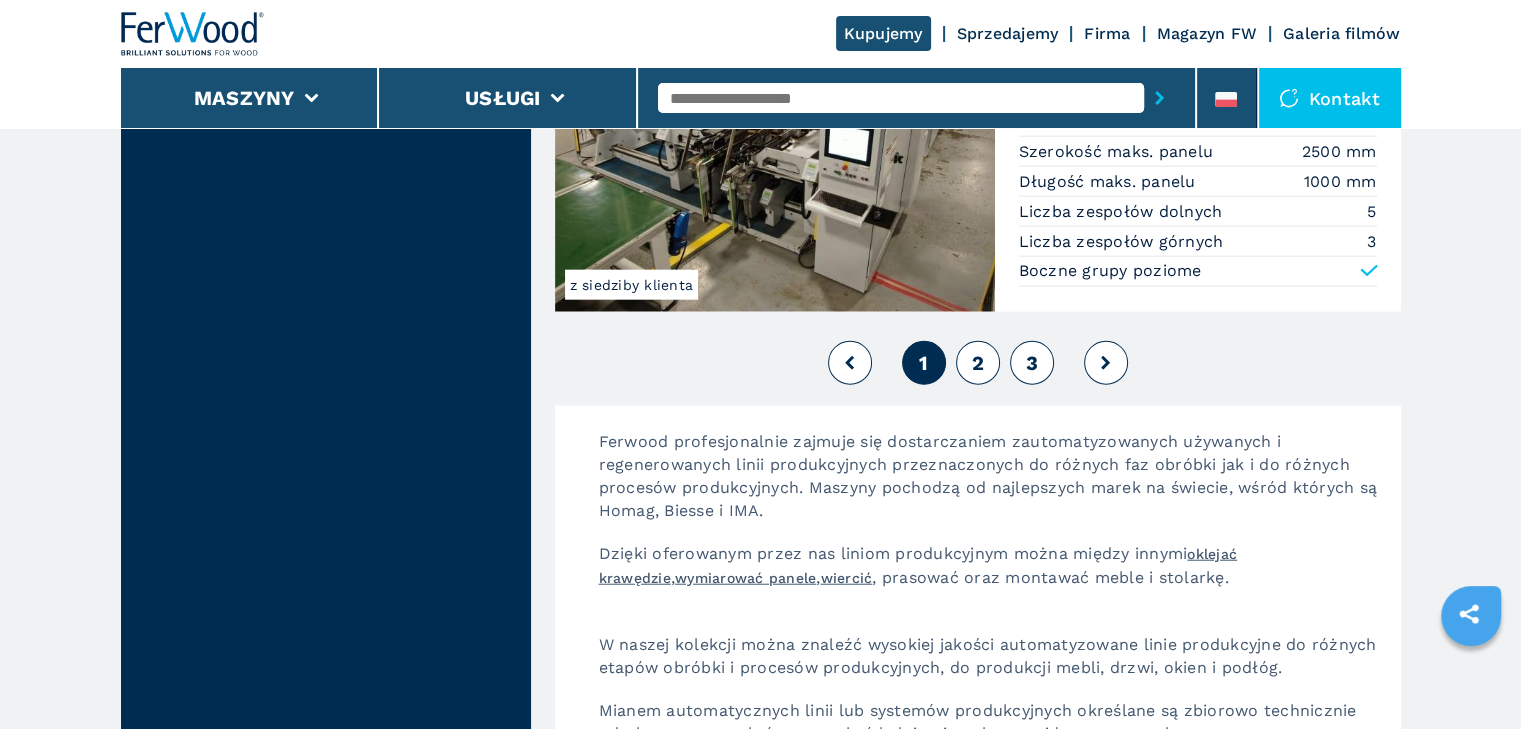 scroll, scrollTop: 4900, scrollLeft: 0, axis: vertical 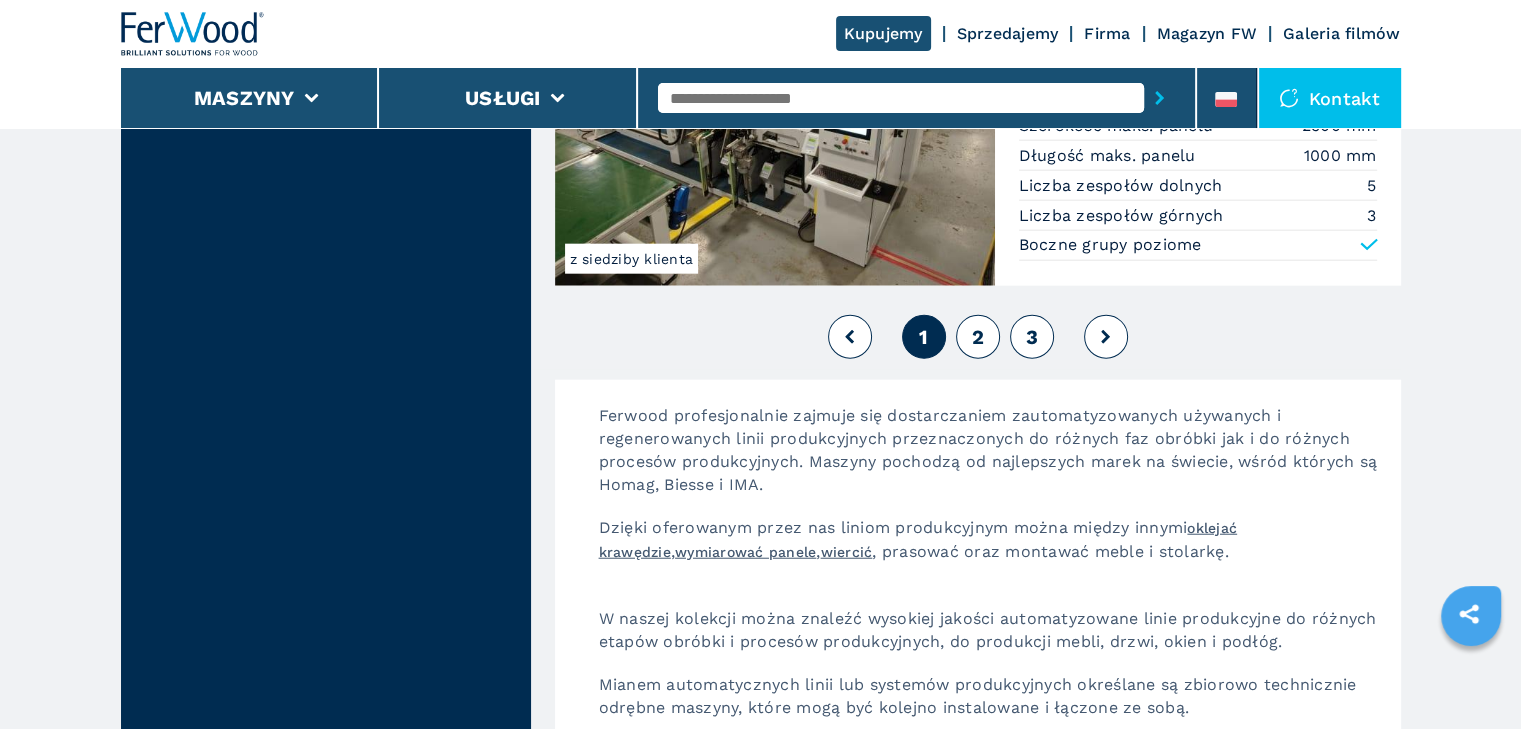 click on "2" at bounding box center (977, 337) 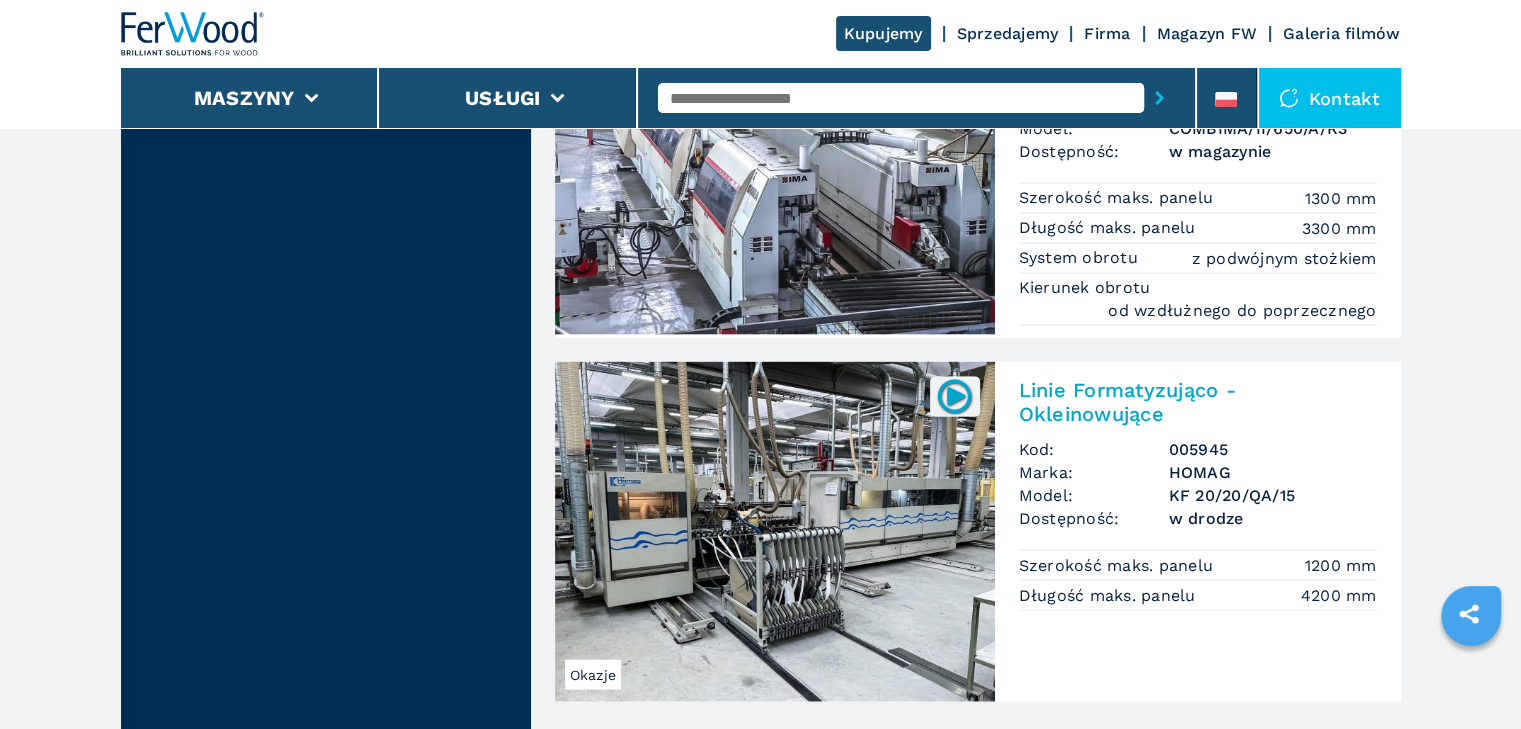 scroll, scrollTop: 4600, scrollLeft: 0, axis: vertical 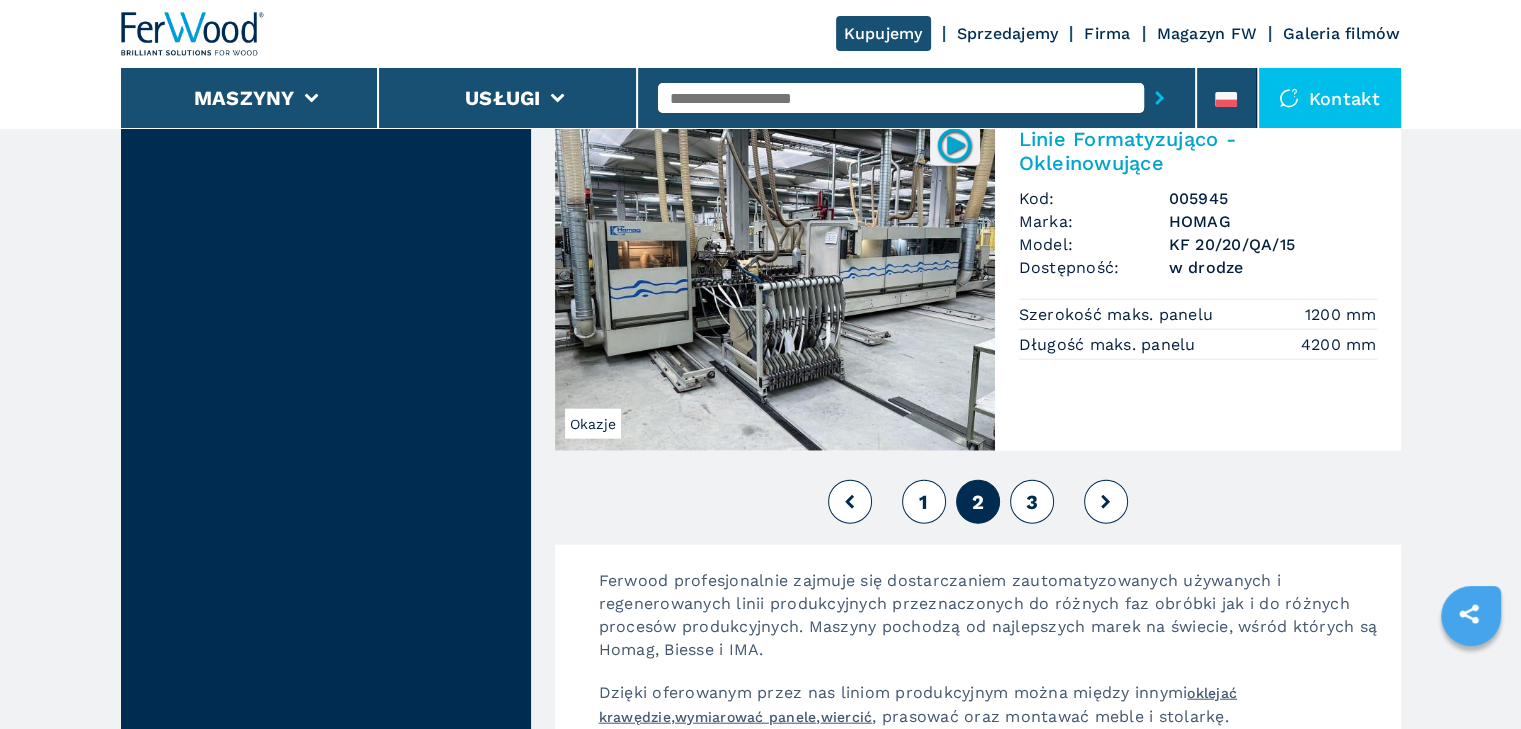 click on "3" at bounding box center [1031, 502] 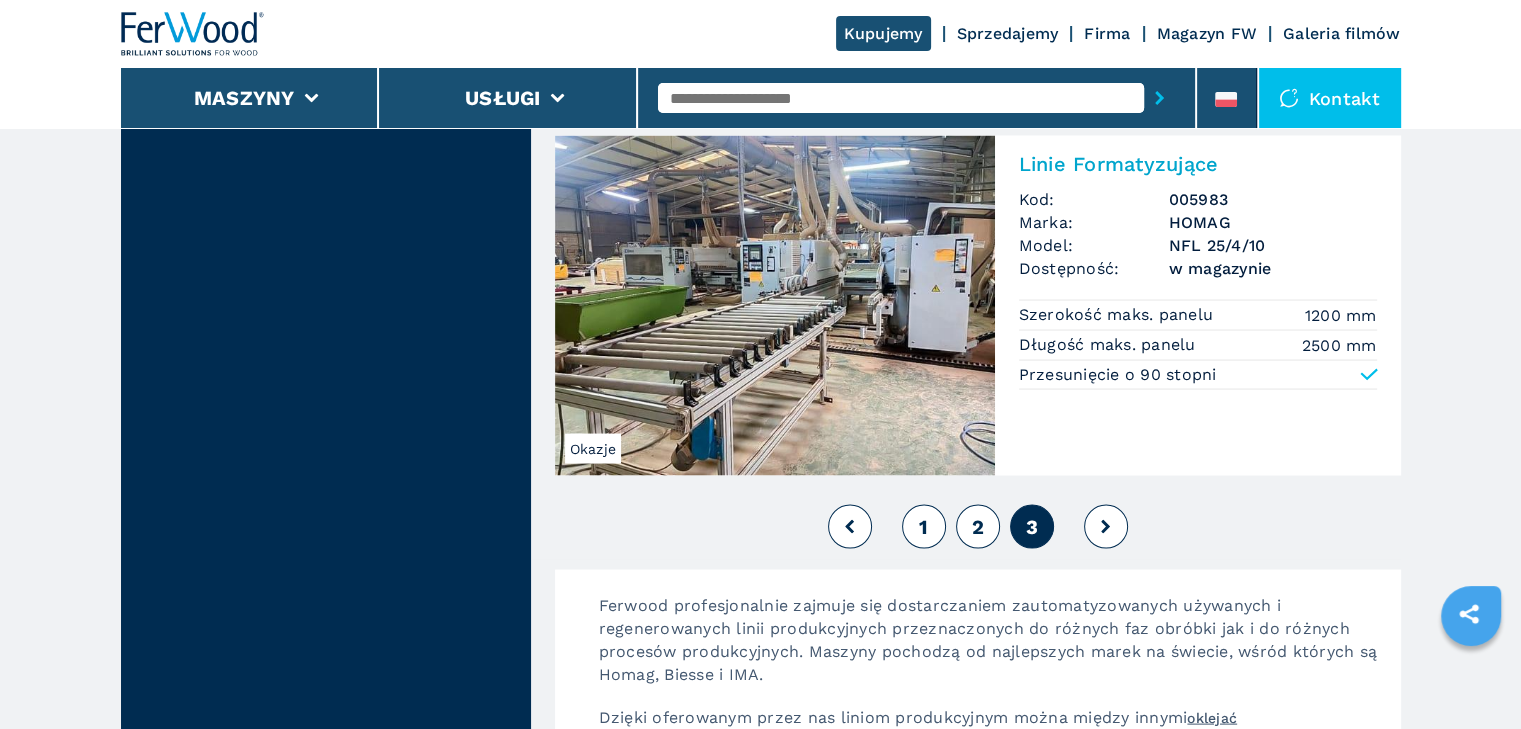 scroll, scrollTop: 3900, scrollLeft: 0, axis: vertical 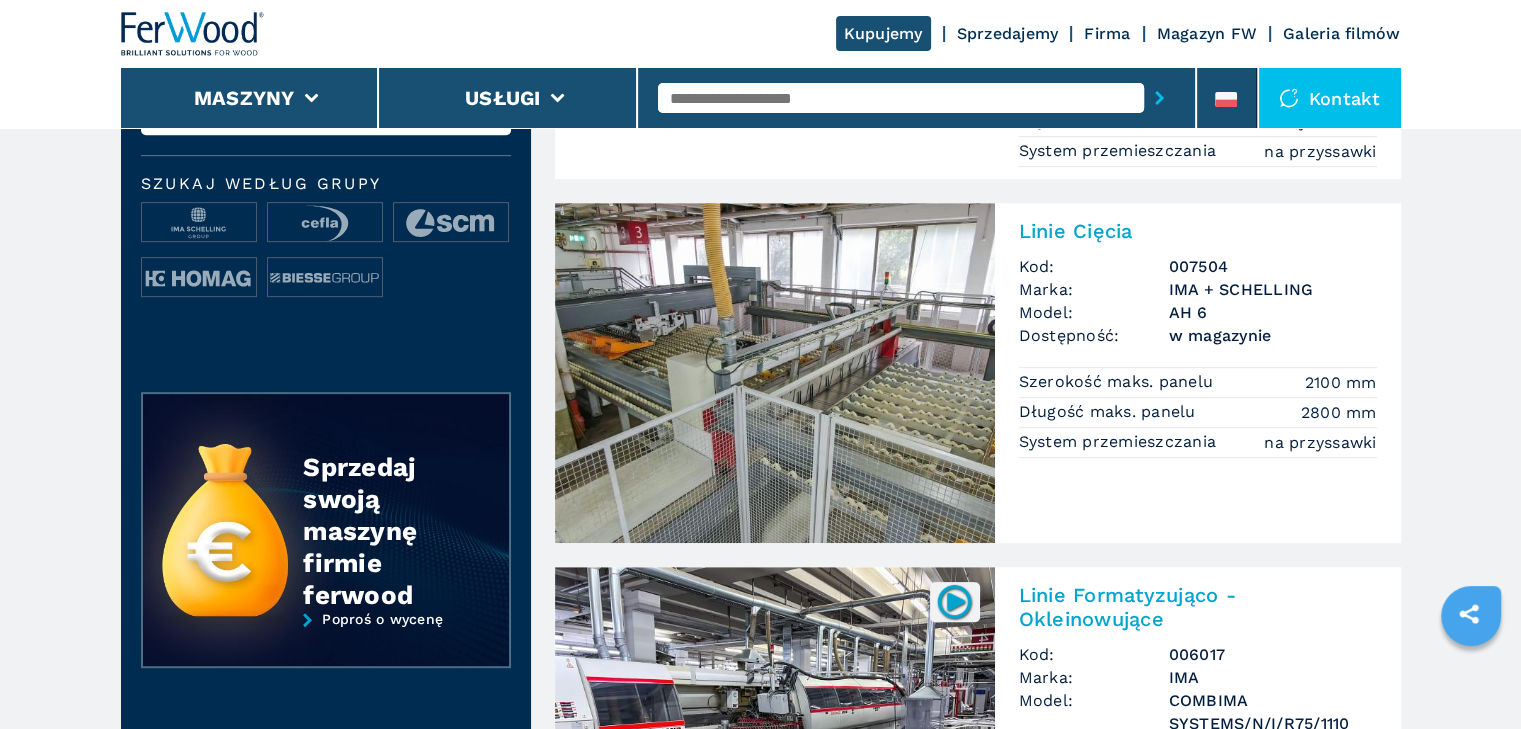 click at bounding box center [775, 373] 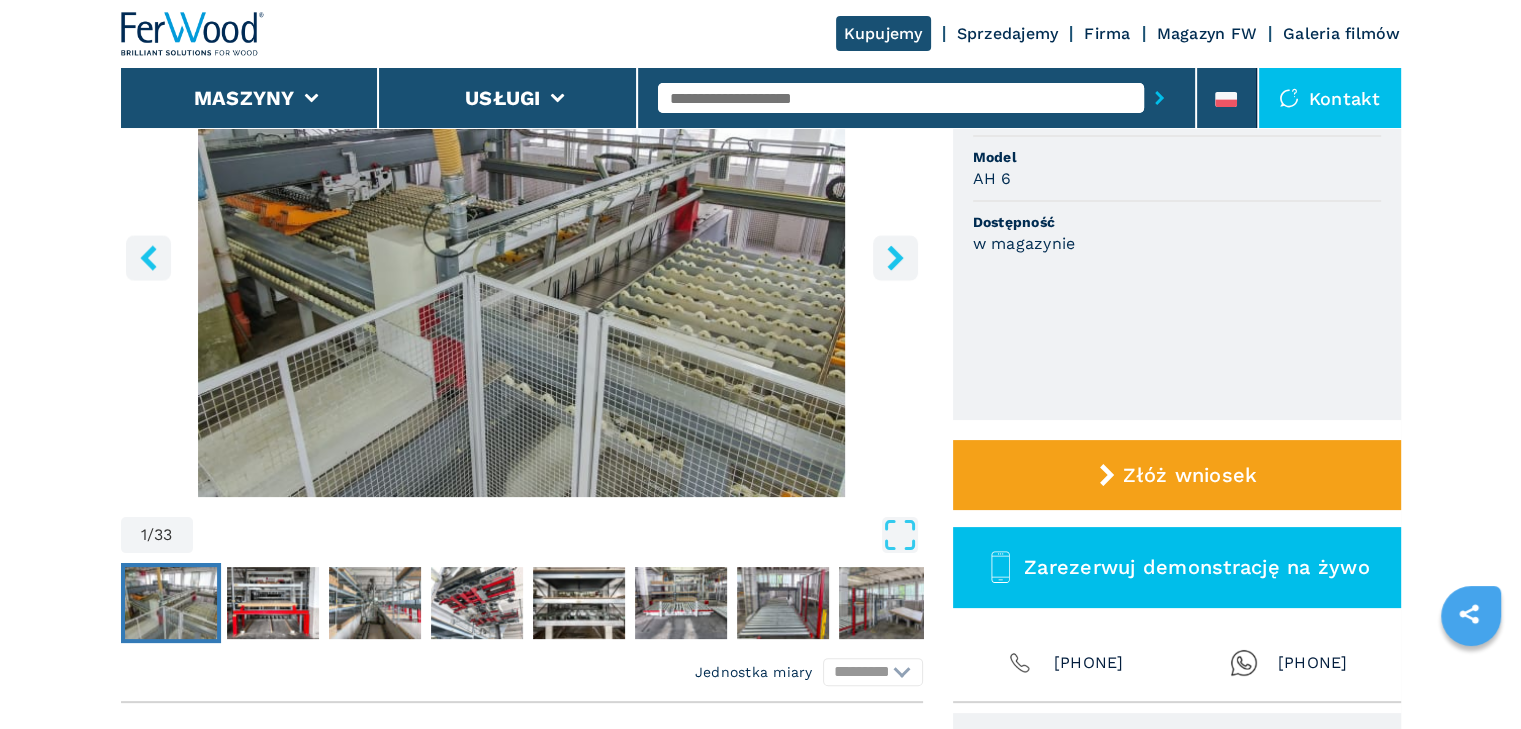 scroll, scrollTop: 200, scrollLeft: 0, axis: vertical 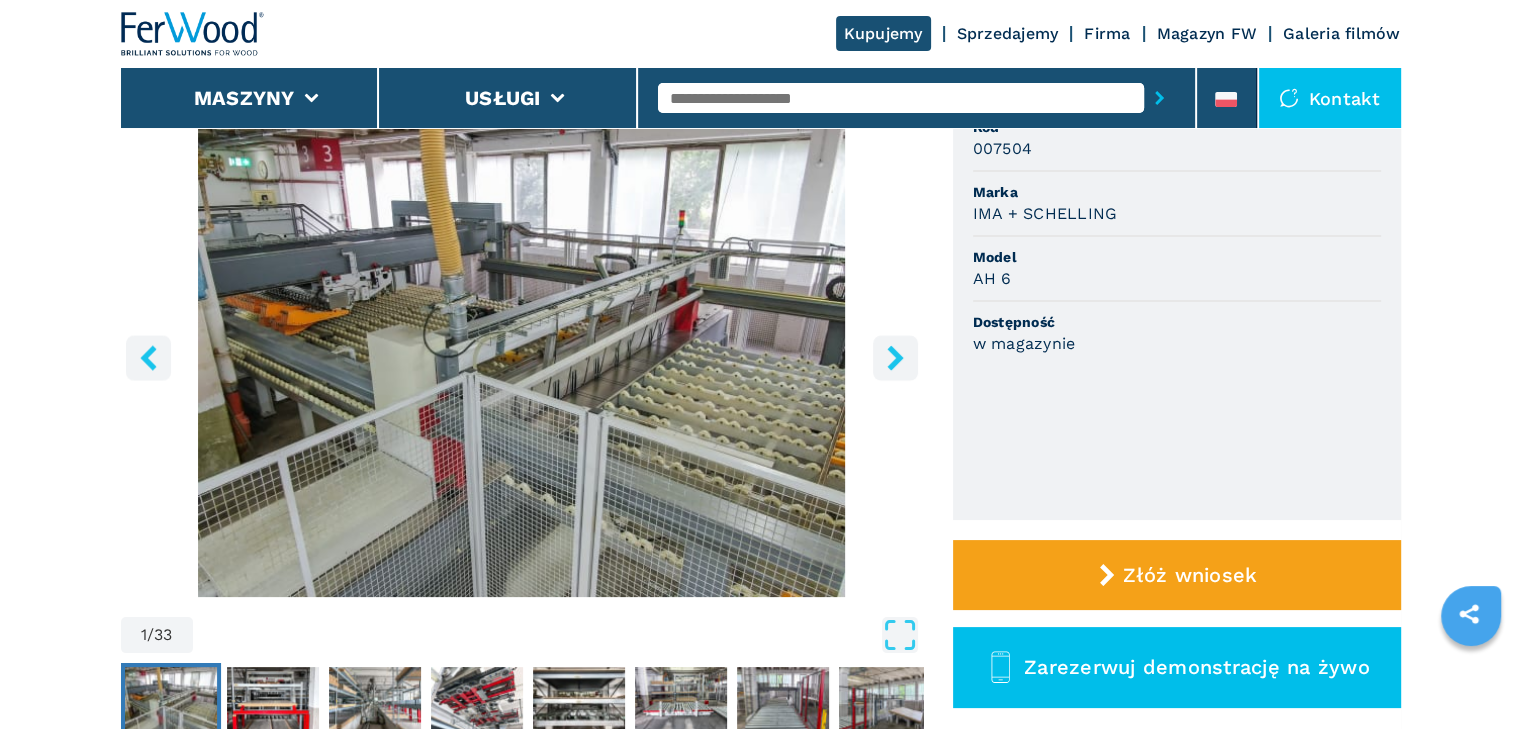 click 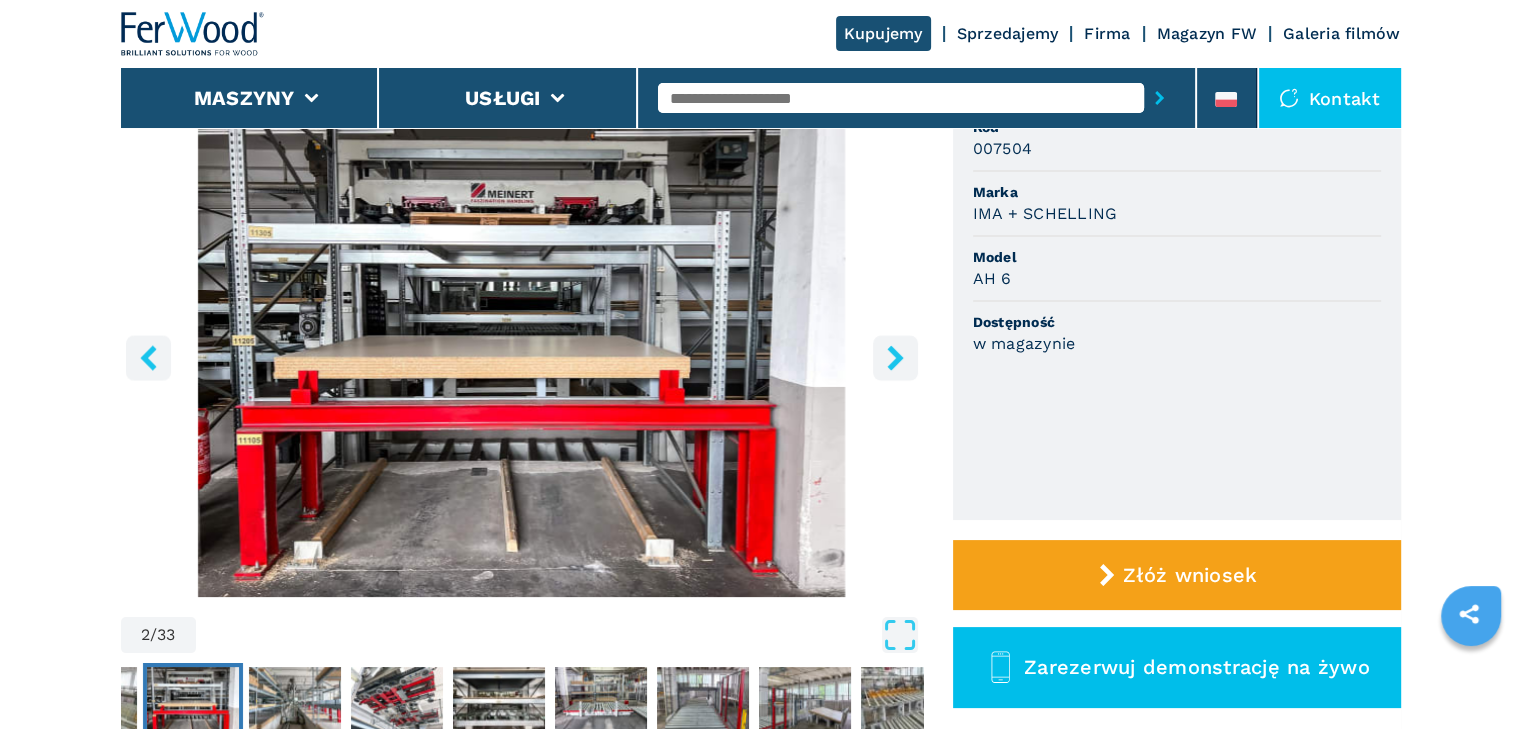 click 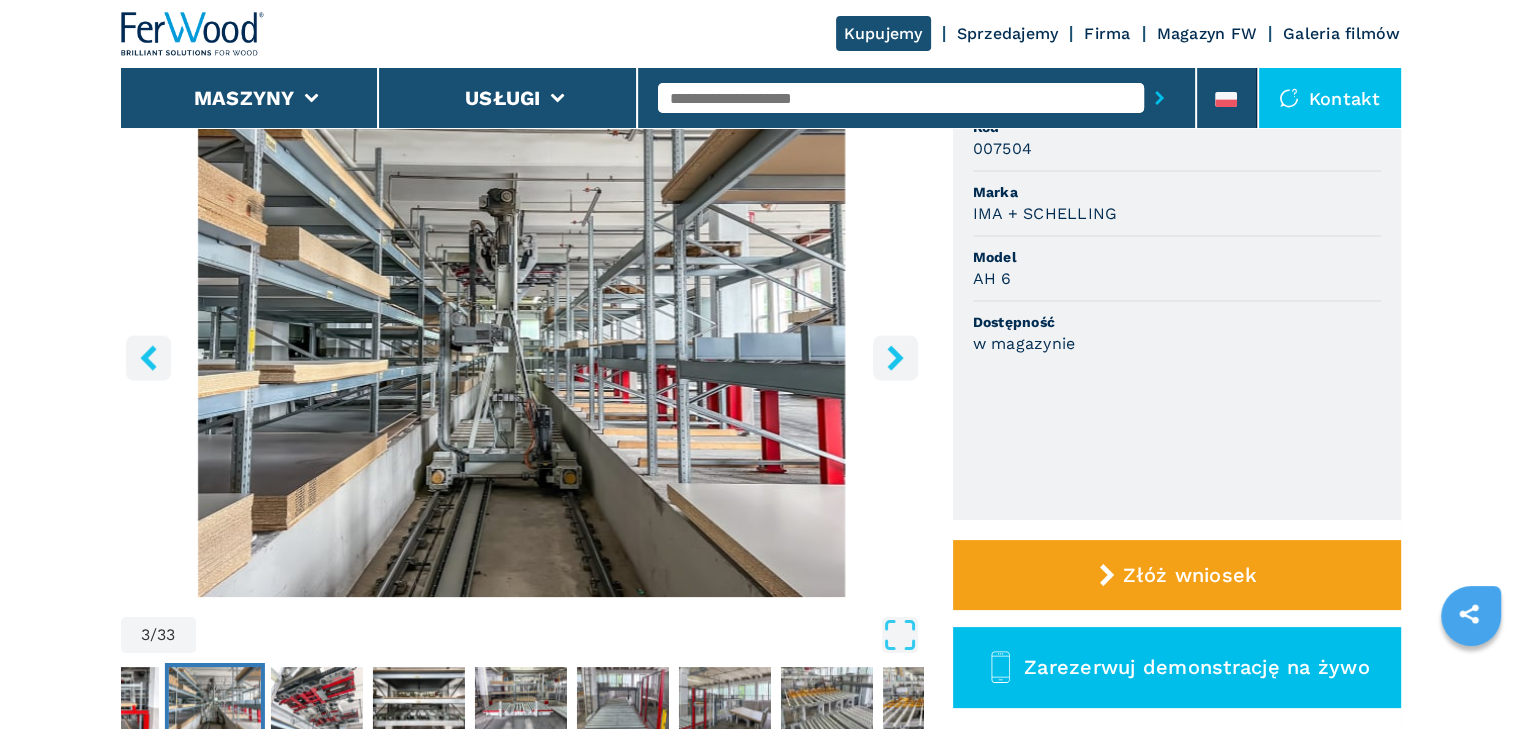 click 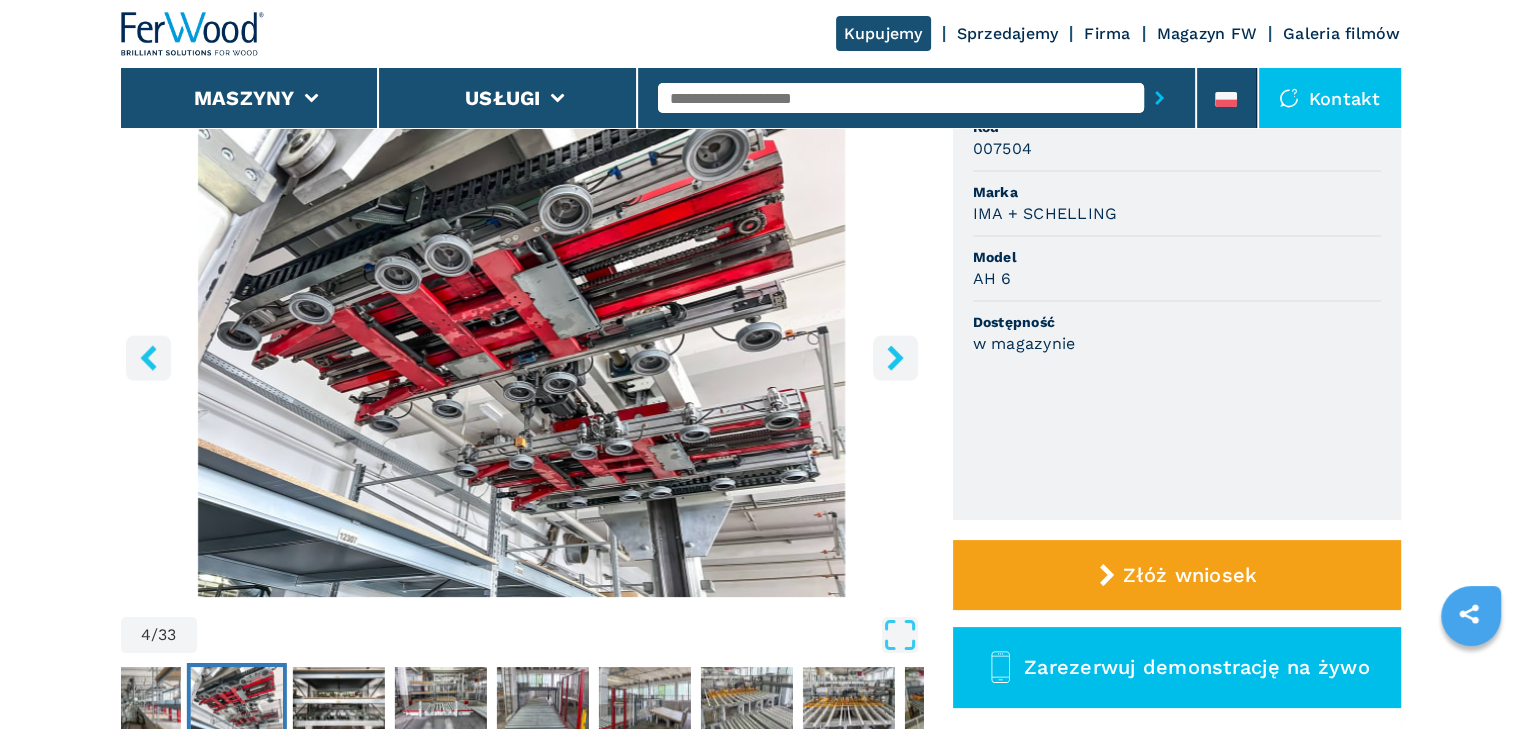 click 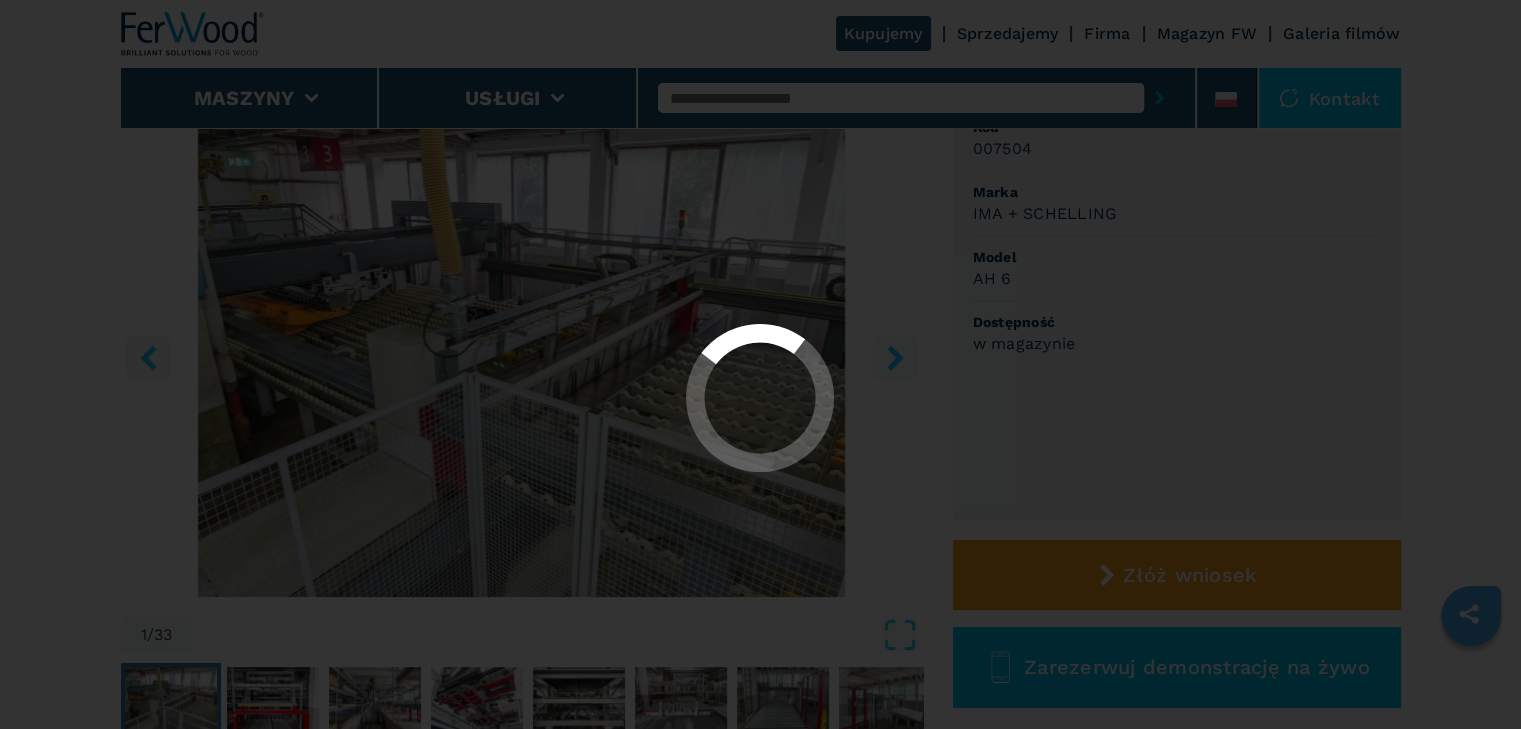 scroll, scrollTop: 0, scrollLeft: 0, axis: both 